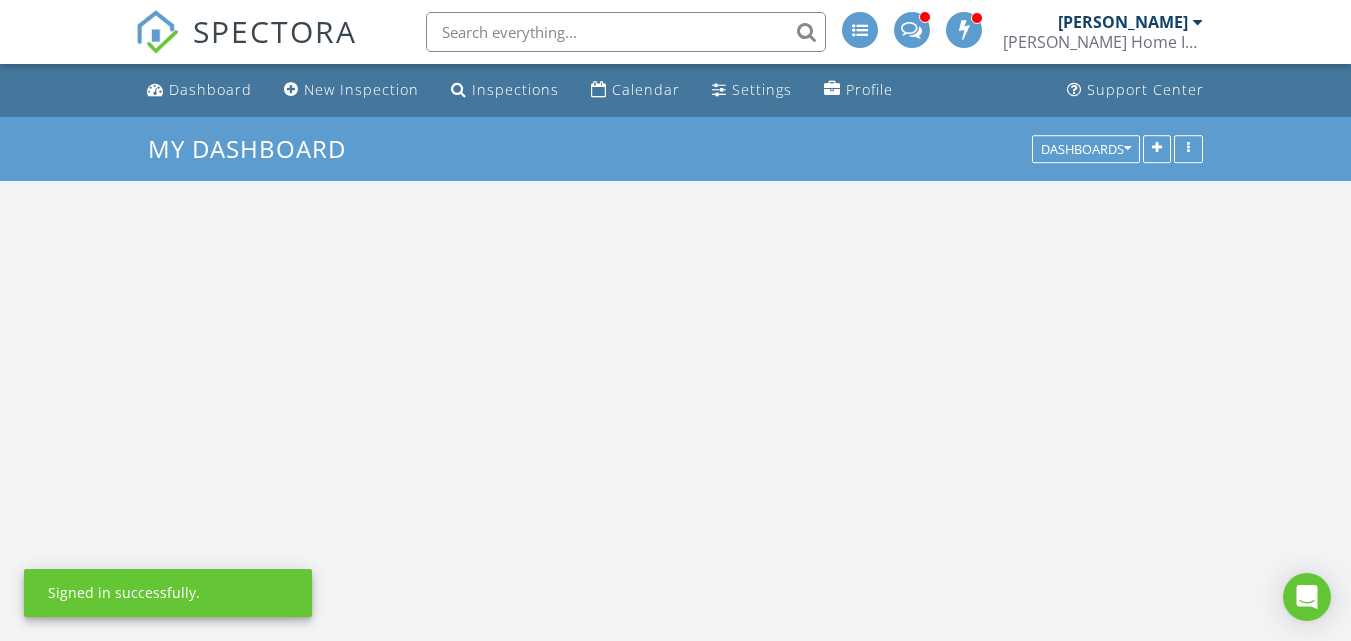 scroll, scrollTop: 0, scrollLeft: 0, axis: both 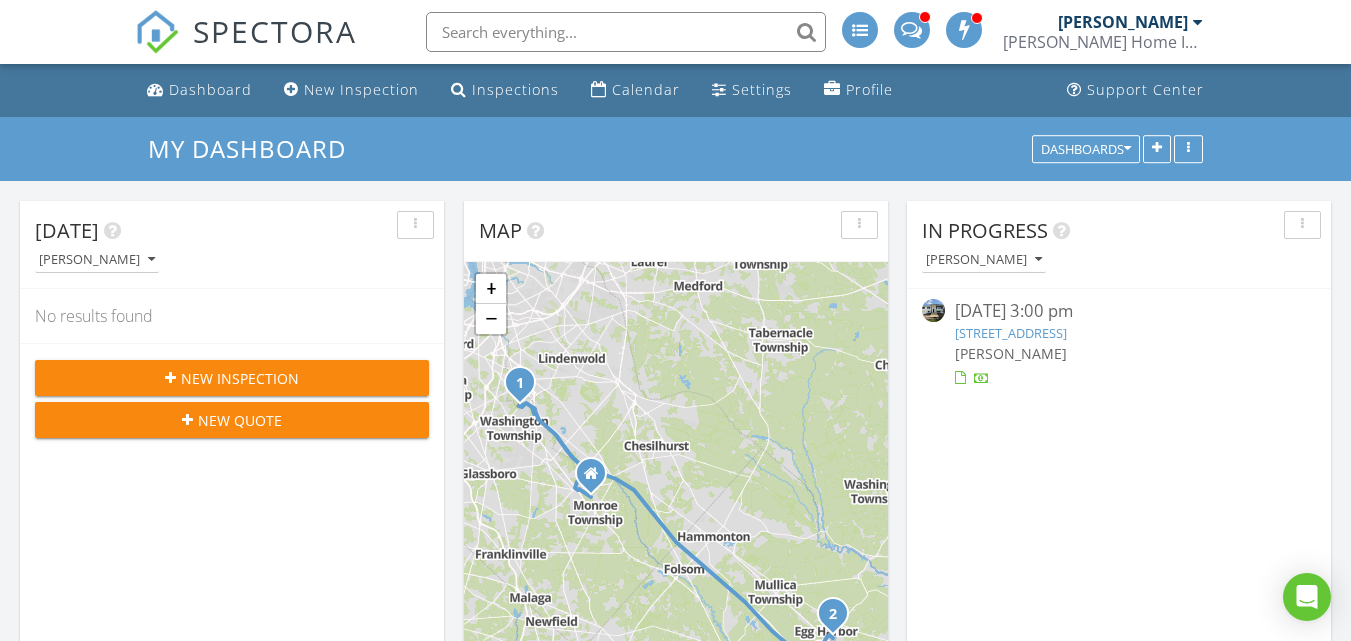 click on "128 Central Ave, Woodbury Heights, NJ 08097" at bounding box center [1011, 333] 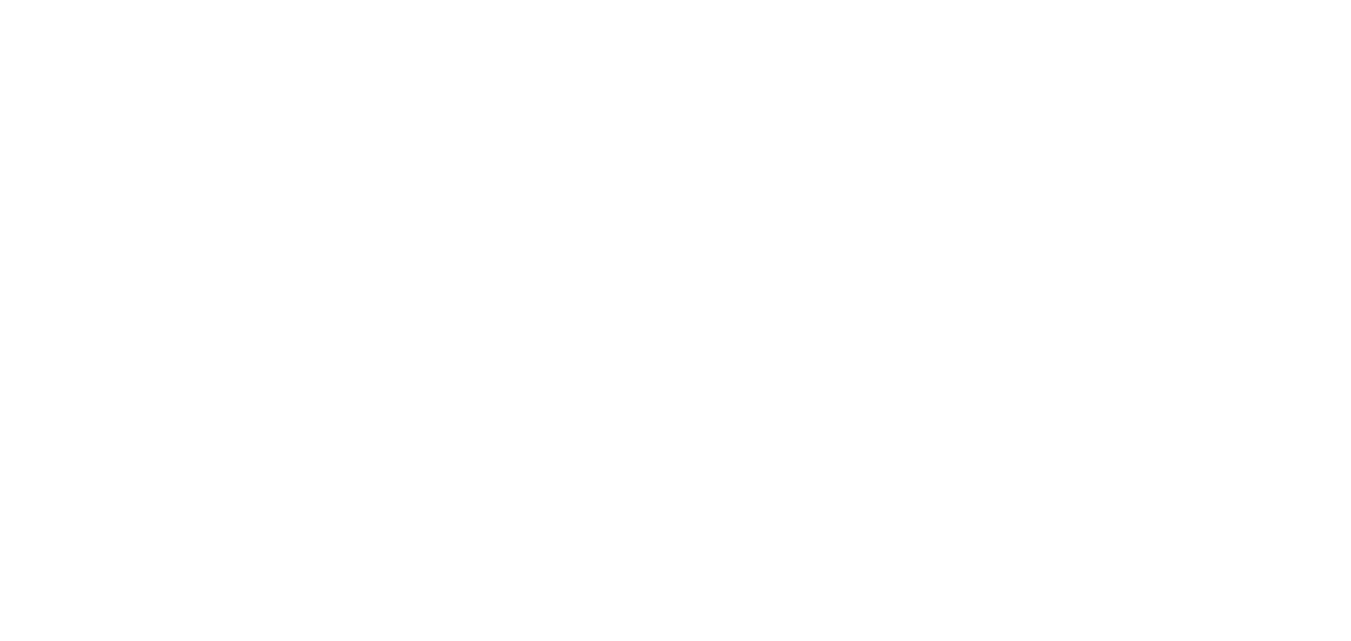 scroll, scrollTop: 0, scrollLeft: 0, axis: both 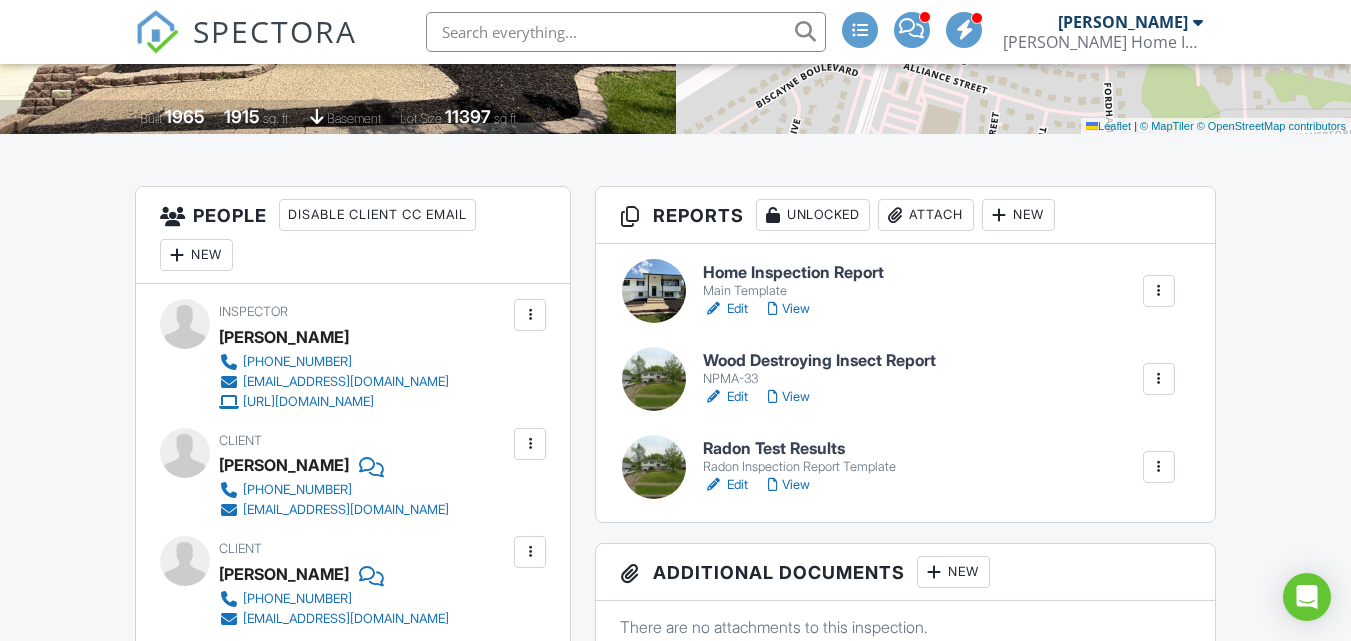 click on "Home Inspection Report" at bounding box center (793, 273) 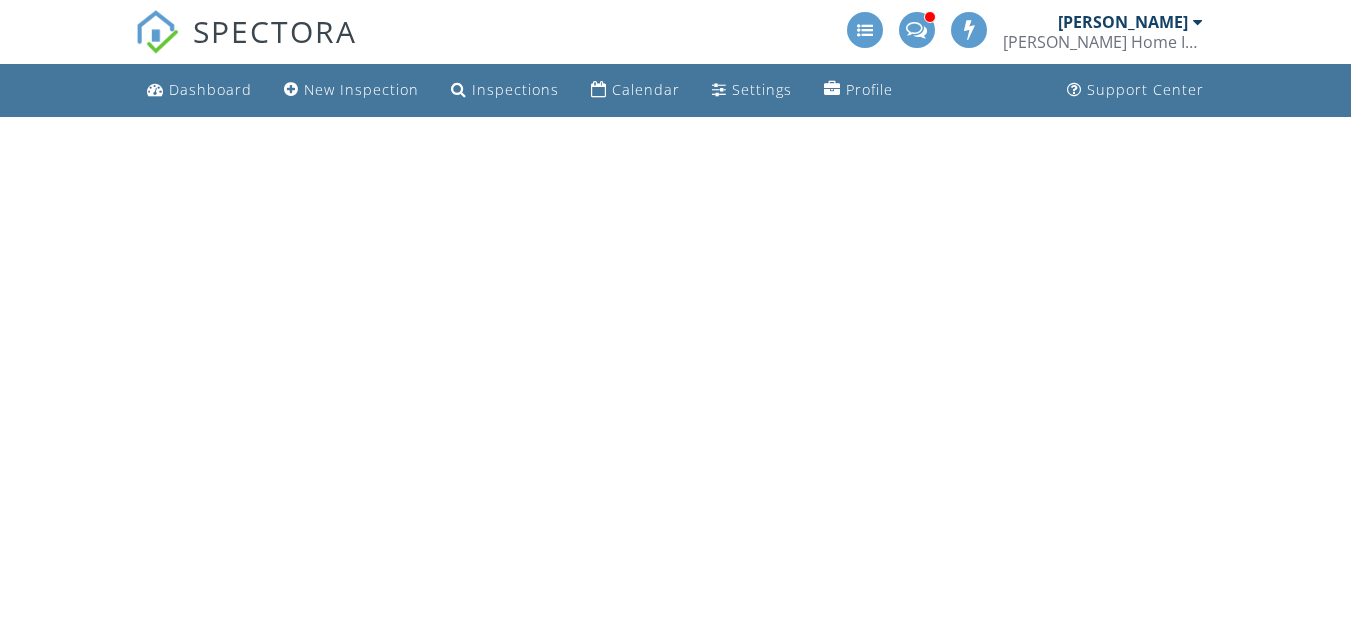 scroll, scrollTop: 0, scrollLeft: 0, axis: both 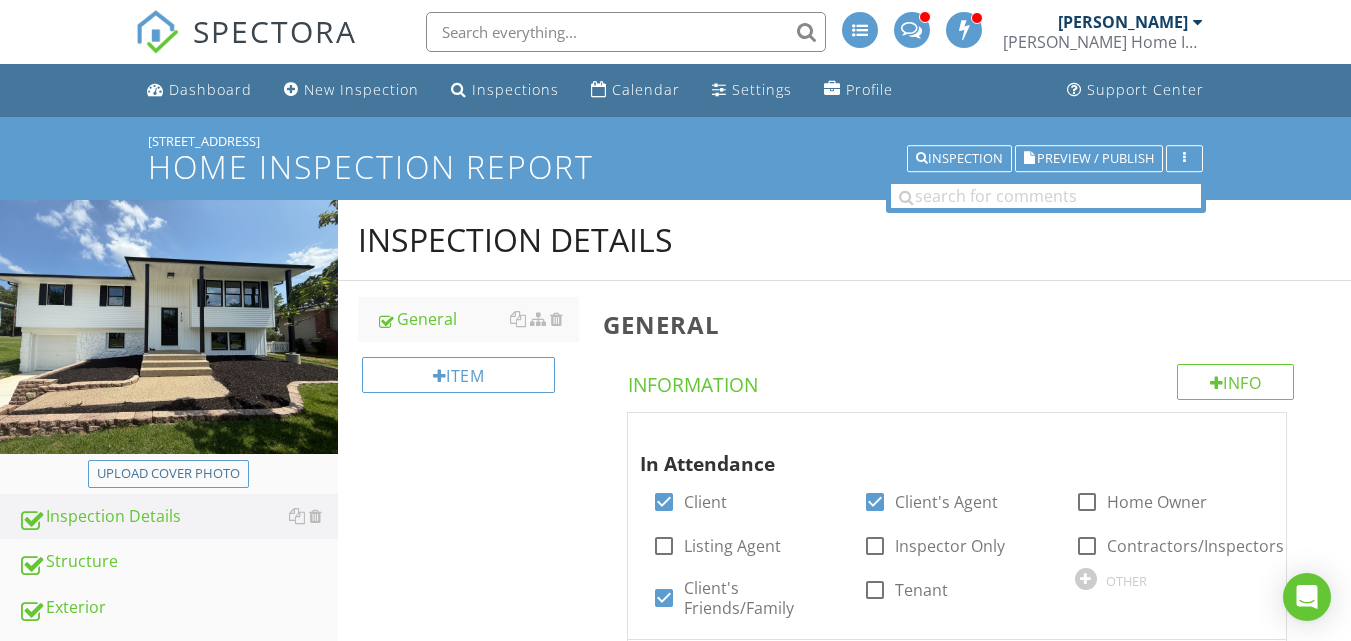 click on "In Attendance
check_box Client   check_box Client's Agent   check_box_outline_blank Home Owner   check_box_outline_blank Listing Agent   check_box_outline_blank Inspector Only   check_box_outline_blank Contractors/Inspectors   check_box Client's Friends/Family   check_box_outline_blank Tenant         OTHER
Style
check_box Single Family   check_box Detached   check_box_outline_blank Manufactured   check_box_outline_blank Modular   check_box_outline_blank Townhouse   check_box_outline_blank Condo   check_box_outline_blank Attached   check_box_outline_blank Rowhome   check_box_outline_blank Duplex   check_box_outline_blank Triplex   check_box_outline_blank Twin   check_box_outline_blank 2nd Floor   check_box_outline_blank 1st Floor   check_box Split Level         OTHER
Occupancy
check_box_outline_blank Furnished   check_box Vacant   Staged" at bounding box center [961, 1789] 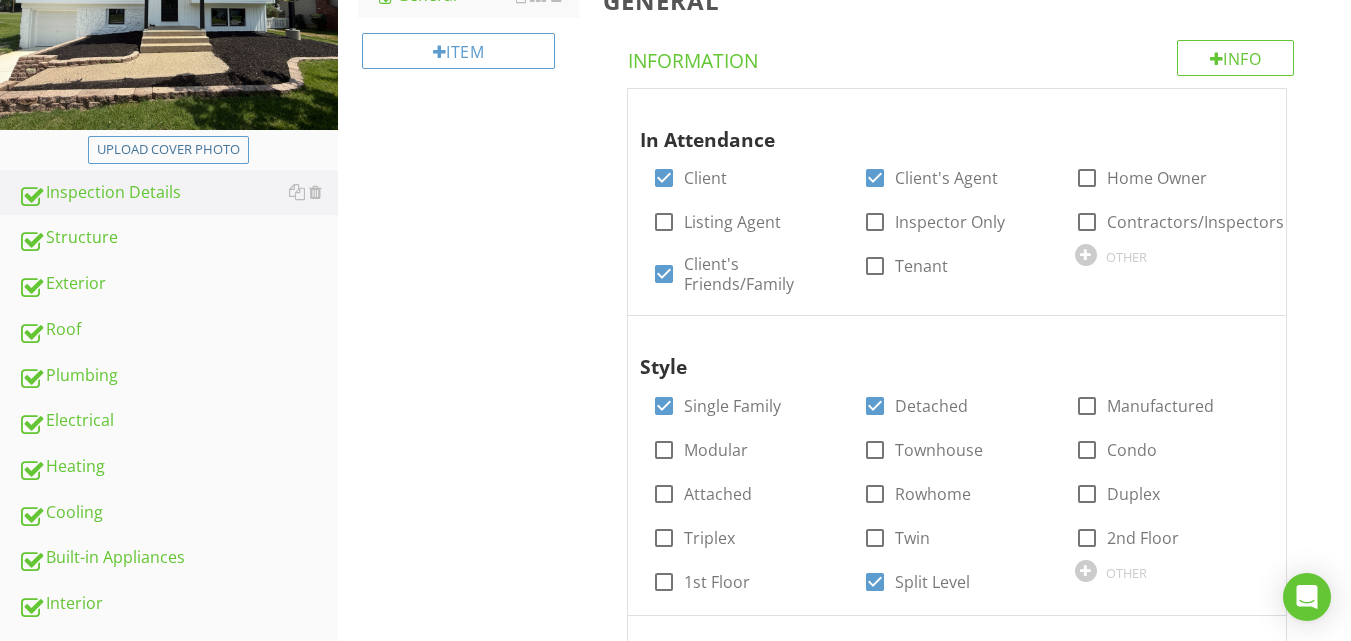 scroll, scrollTop: 360, scrollLeft: 0, axis: vertical 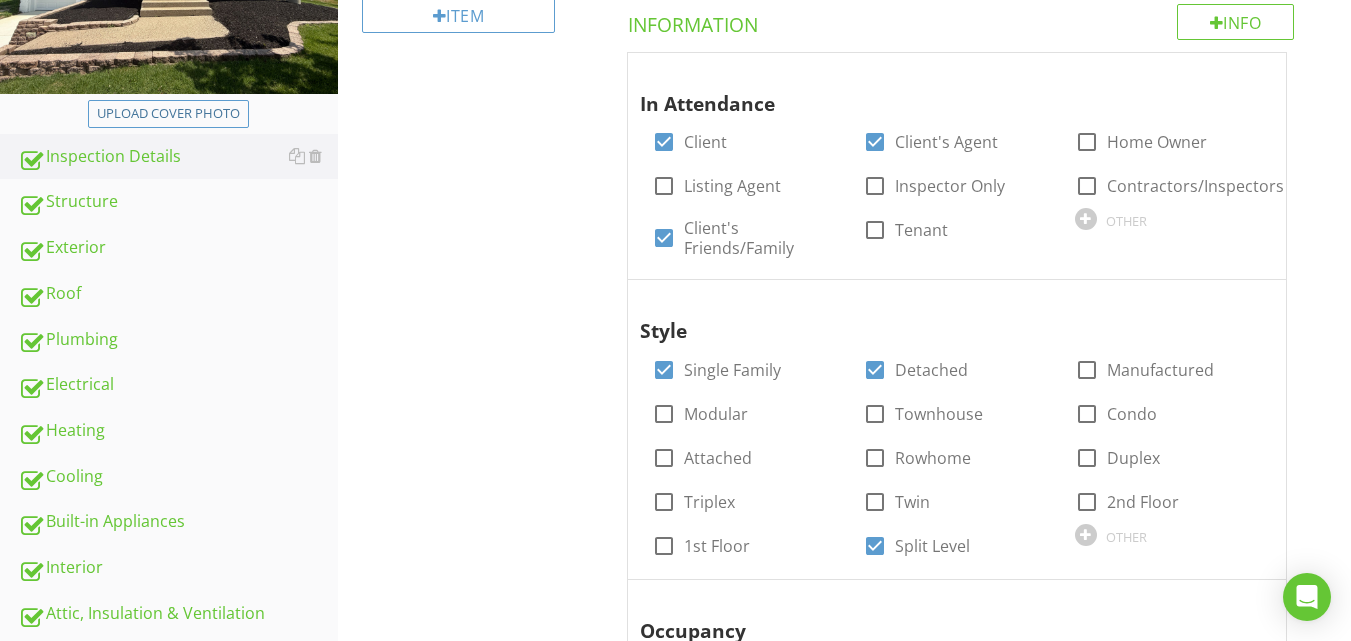 click on "Inspection Details
General
Item
General
Info
Information
In Attendance
check_box Client   check_box Client's Agent   check_box_outline_blank Home Owner   check_box_outline_blank Listing Agent   check_box_outline_blank Inspector Only   check_box_outline_blank Contractors/Inspectors   check_box Client's Friends/Family   check_box_outline_blank Tenant         OTHER
Style
check_box Single Family   check_box Detached   check_box_outline_blank Manufactured   check_box_outline_blank Modular   check_box_outline_blank Townhouse   check_box_outline_blank Condo   check_box_outline_blank Attached   check_box_outline_blank Rowhome   check_box_outline_blank Duplex   check_box_outline_blank Triplex" at bounding box center [844, 1594] 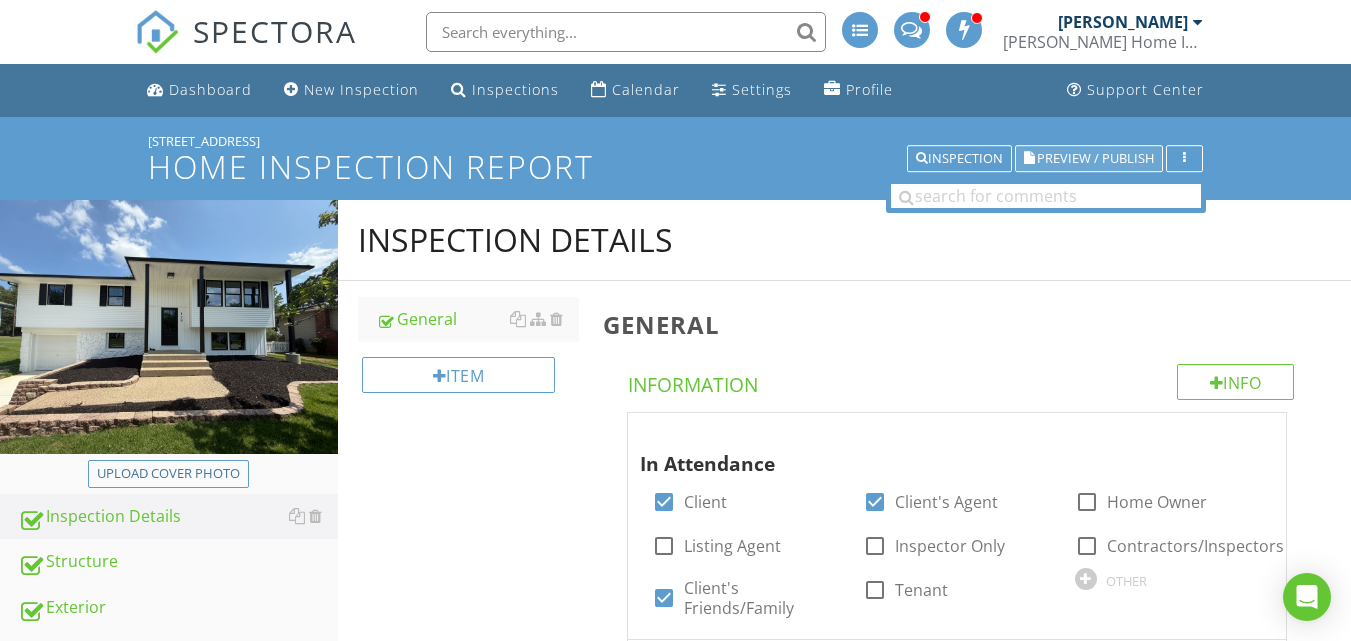 click on "Preview / Publish" at bounding box center (1095, 158) 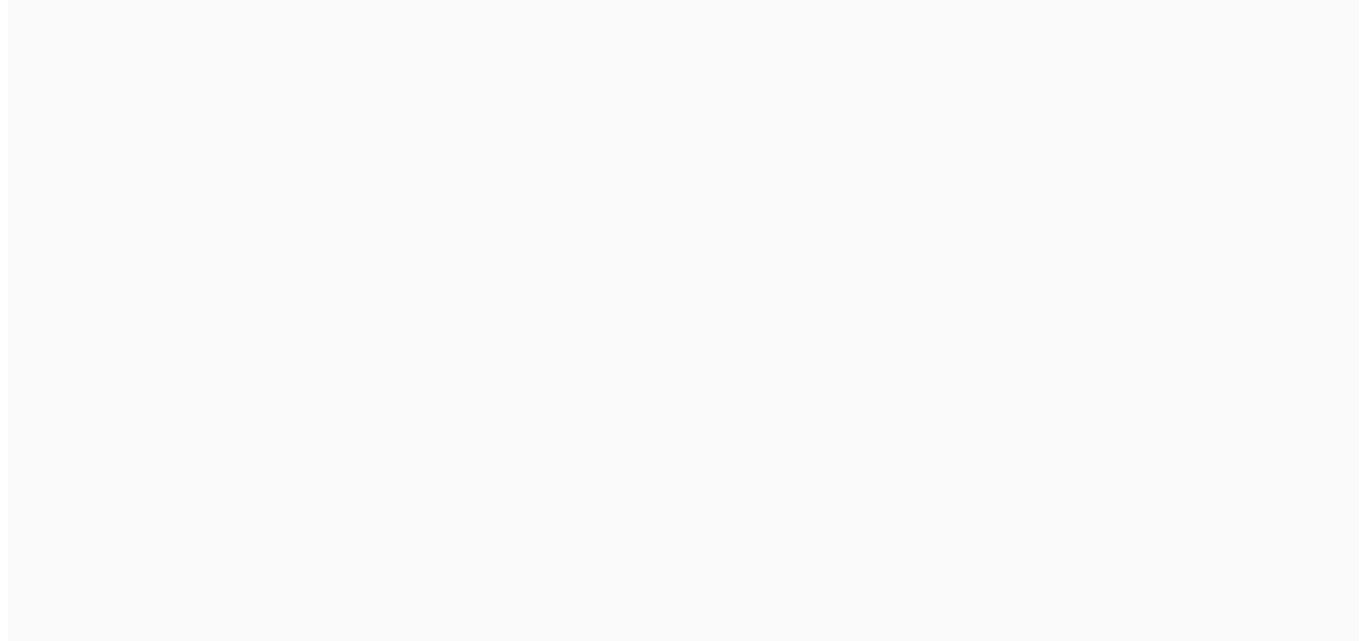 scroll, scrollTop: 0, scrollLeft: 0, axis: both 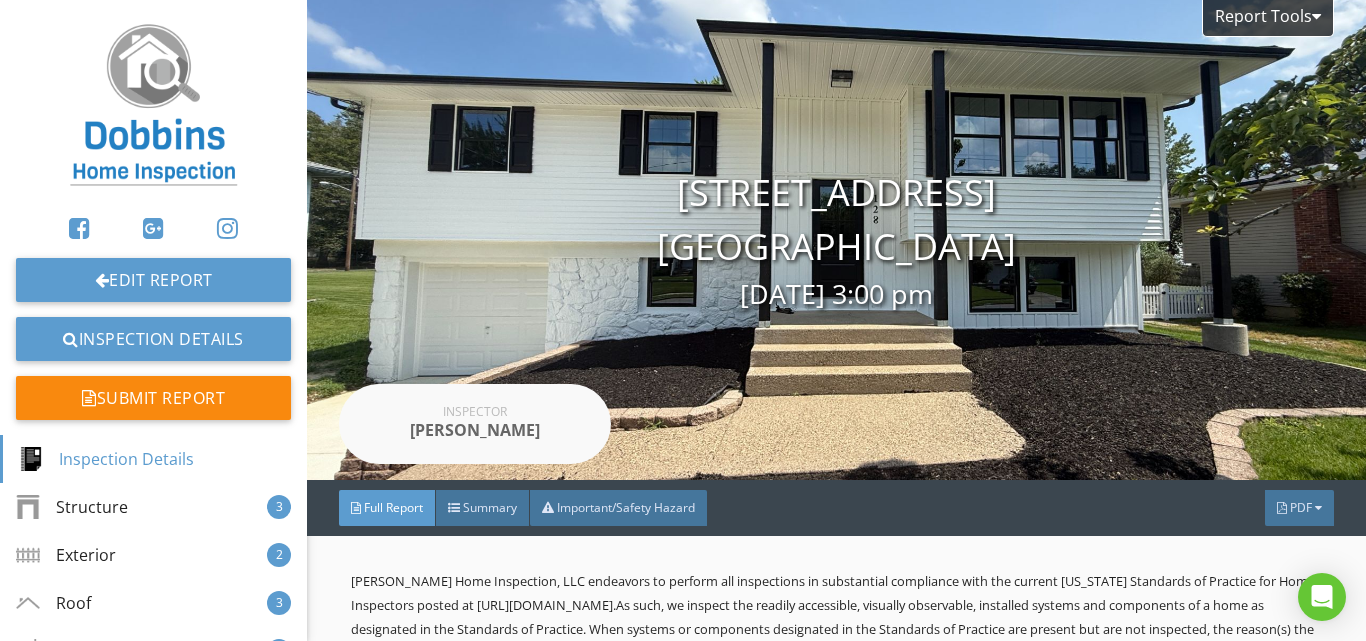 click on "Dobbins Home Inspection, LLC endeavors to perform all inspections in substantial compliance with the current New Jersey Standards of Practice for Home Inspectors posted at https://www.njconsumeraffairs.gov/regulations/Chapter-40-Subchapter-15-Home-Inspection-Advisory-Committee.pdf .  As such, we inspect the readily accessible, visually observable, installed systems and components of a home as designated in the Standards of Practice. When systems or components designated in the Standards of Practice are present but are not inspected, the reason(s) the item was not inspected is identified within the “Limitations” tab of this report. This report contains observations of those systems and components that, in the professional judgment of the inspector, are not functioning properly, significantly deficient, unsafe, or are near the end of their service lives. Use of photos:  Categories Monitor/Maintenance Recommendation/Upgrade Important/Safety Hazard General Comments: Environmental Observations:" at bounding box center (836, 10277) 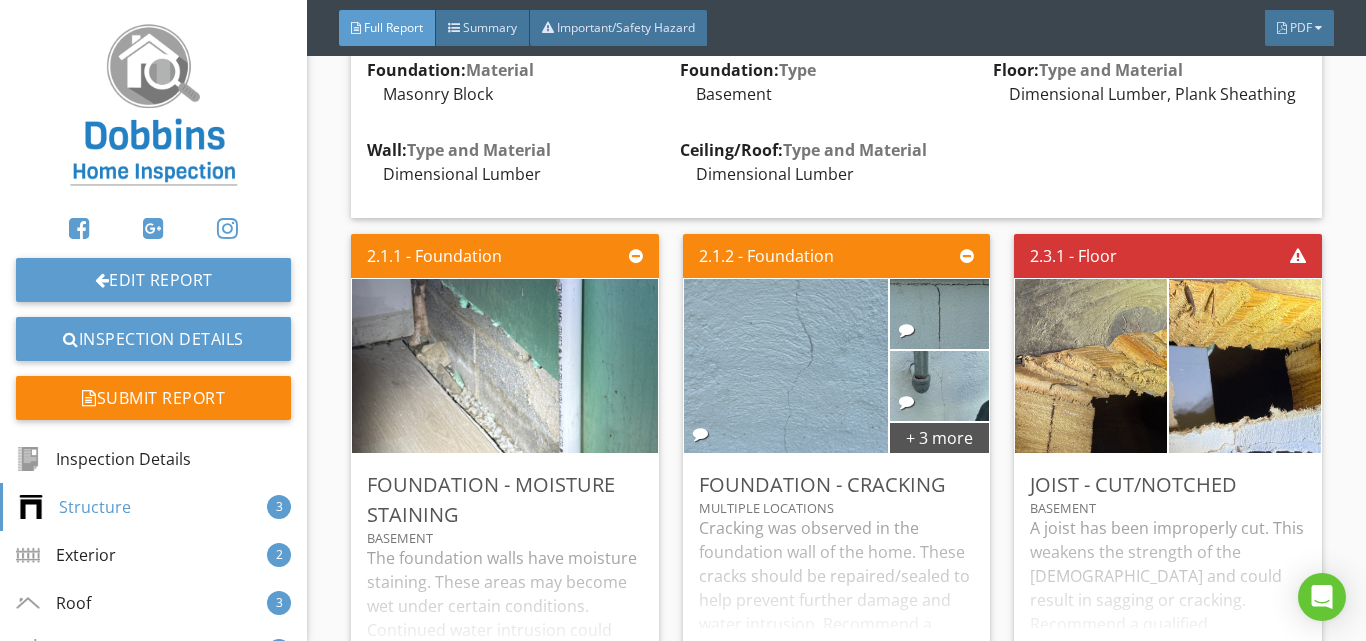 scroll, scrollTop: 2920, scrollLeft: 0, axis: vertical 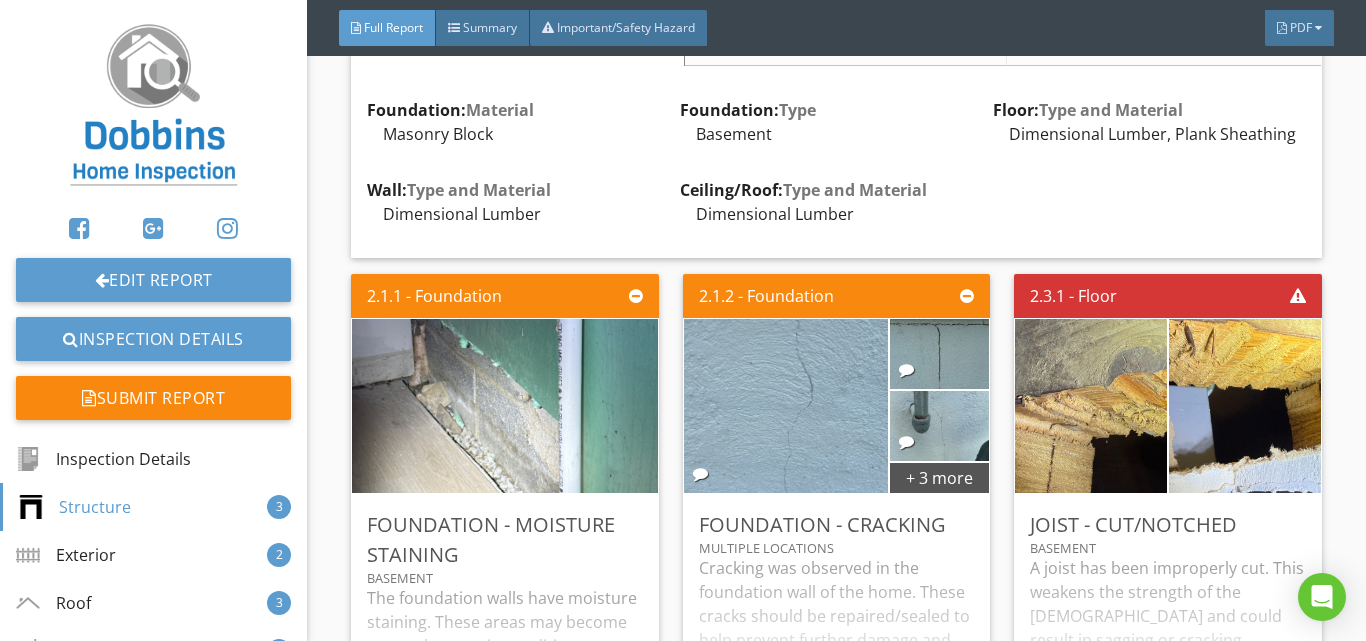 click on "Limitations" at bounding box center [846, 42] 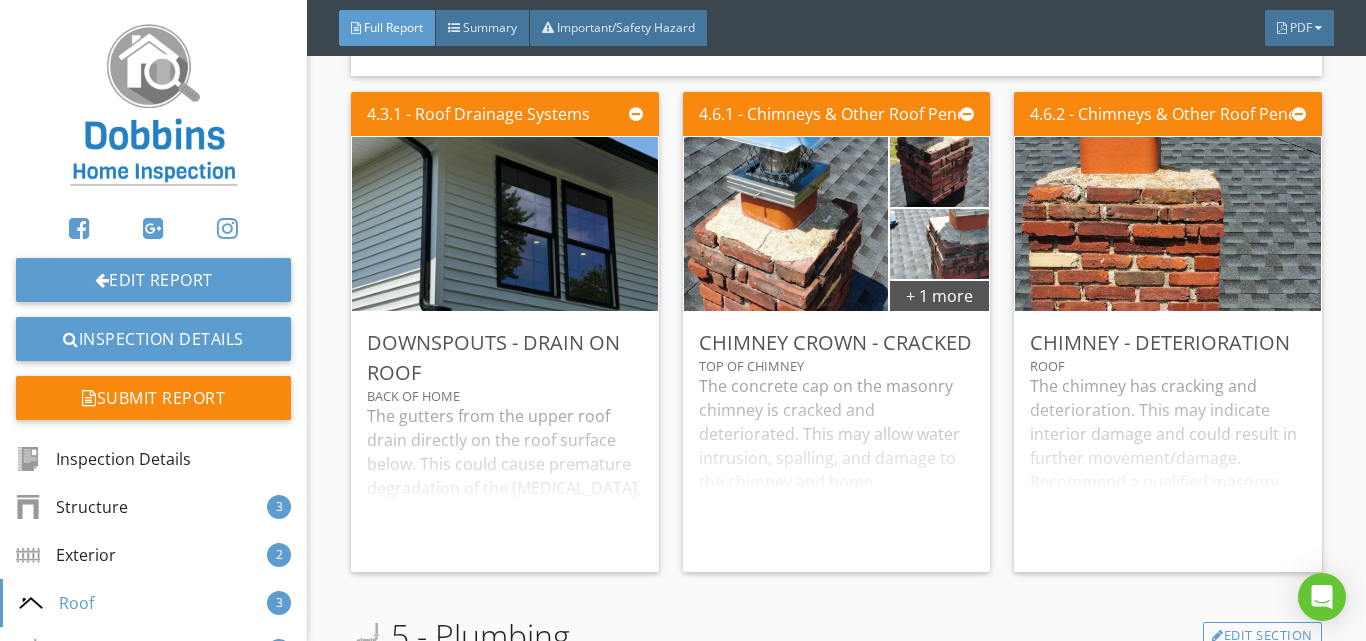 scroll, scrollTop: 5160, scrollLeft: 0, axis: vertical 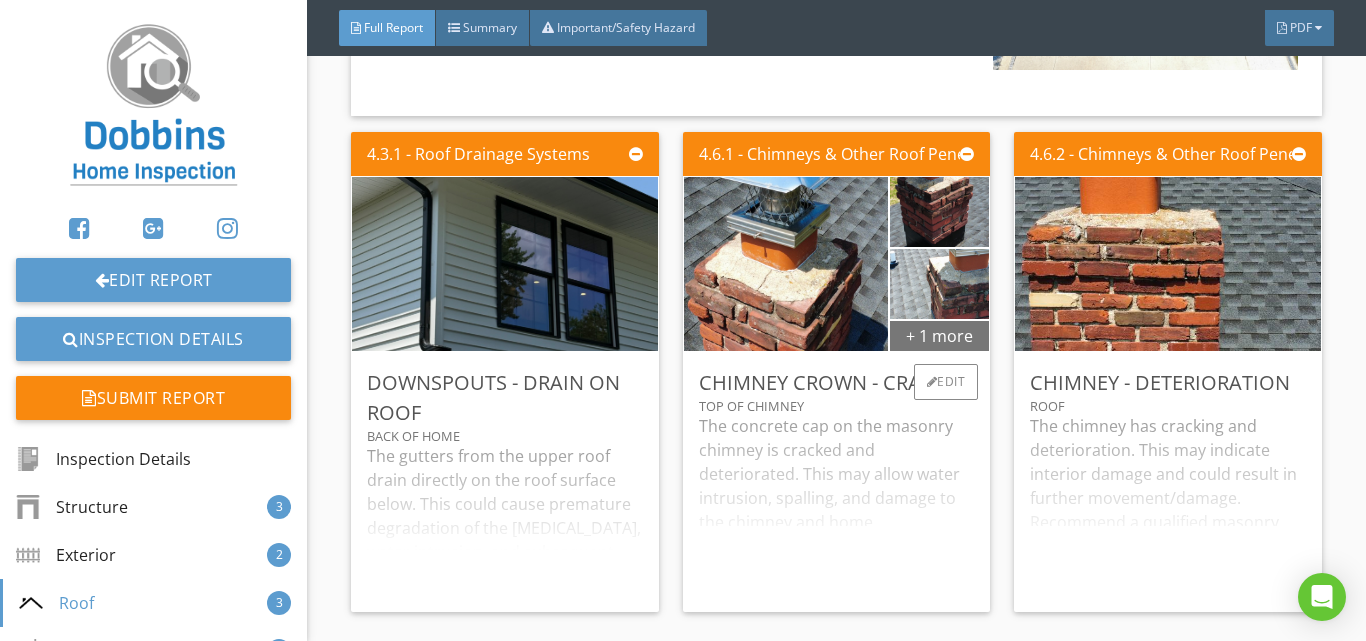 click on "+ 1 more" at bounding box center (940, 335) 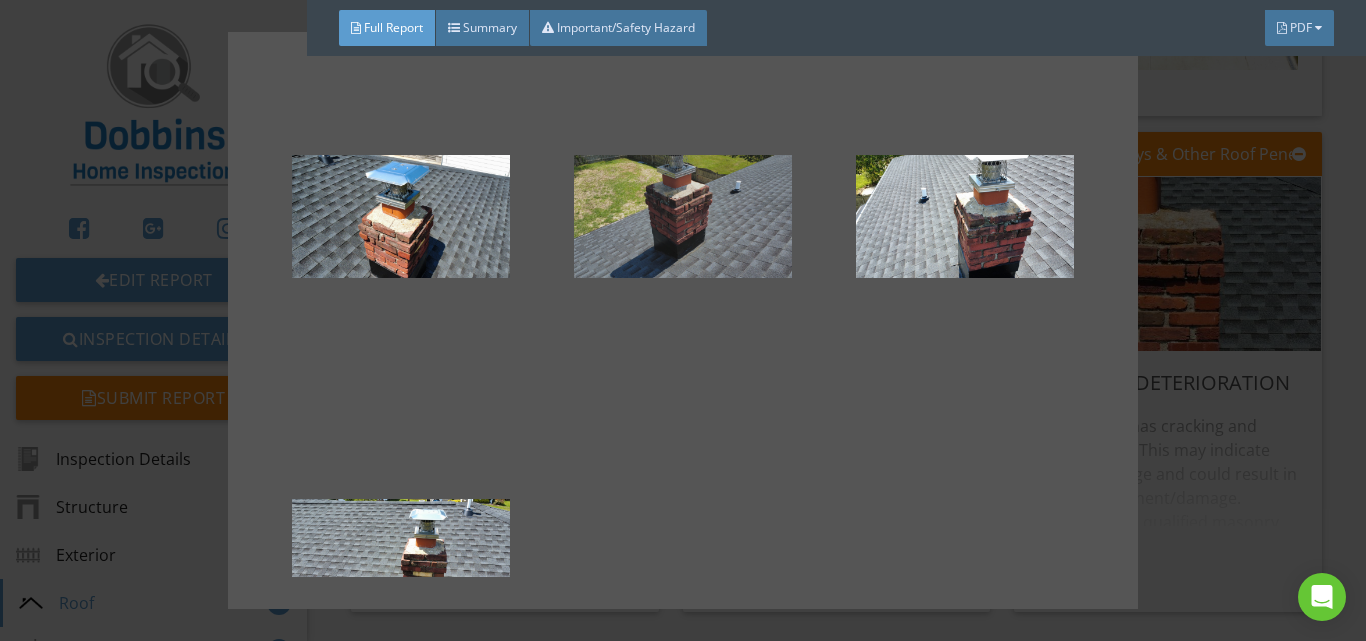 click at bounding box center [683, 216] 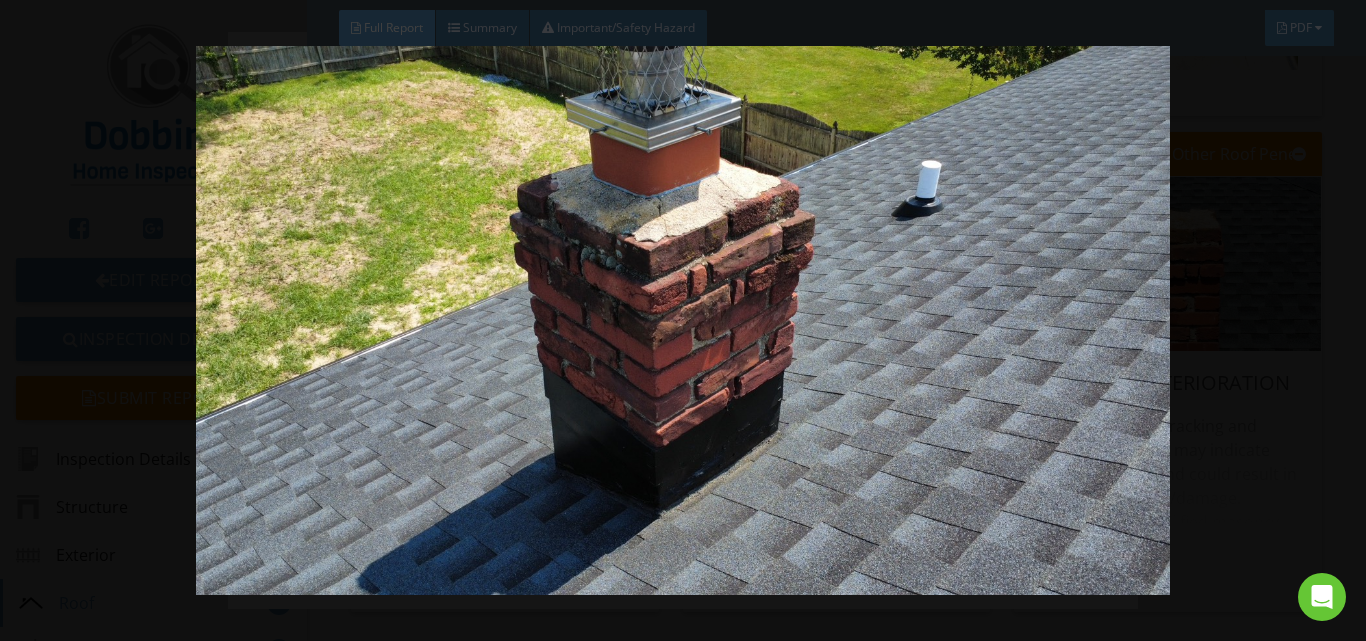 click at bounding box center [683, 320] 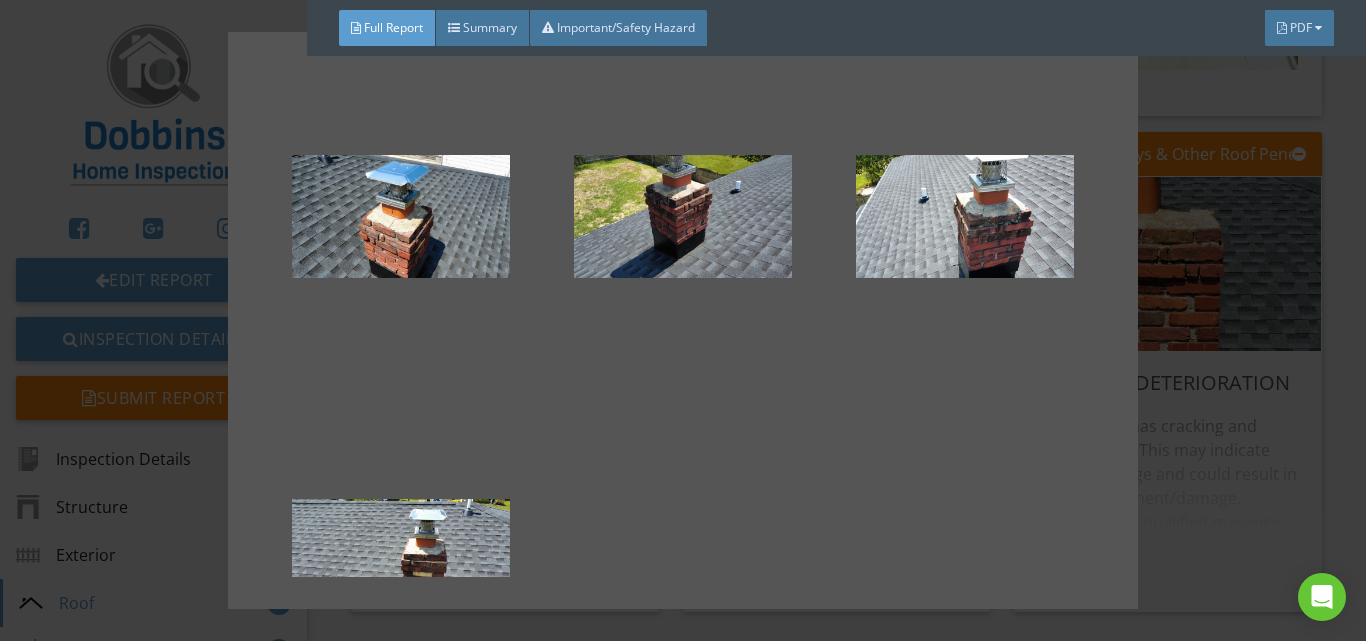 click at bounding box center (683, 320) 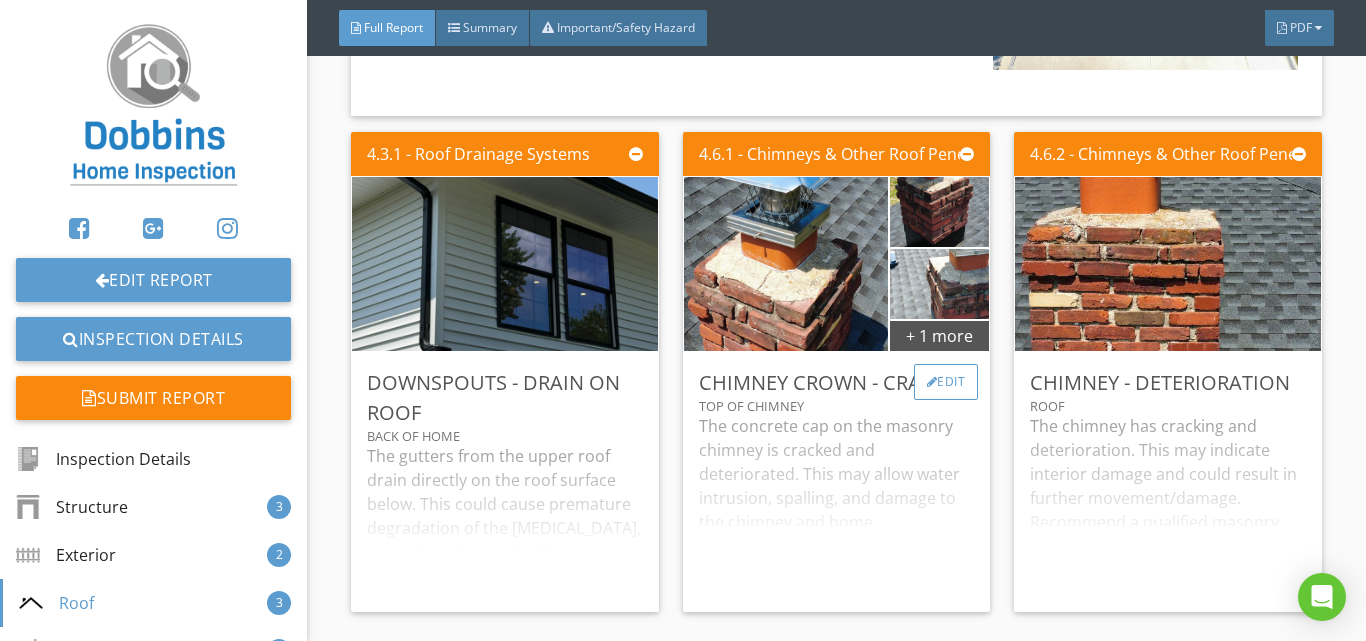click on "Edit" at bounding box center (946, 382) 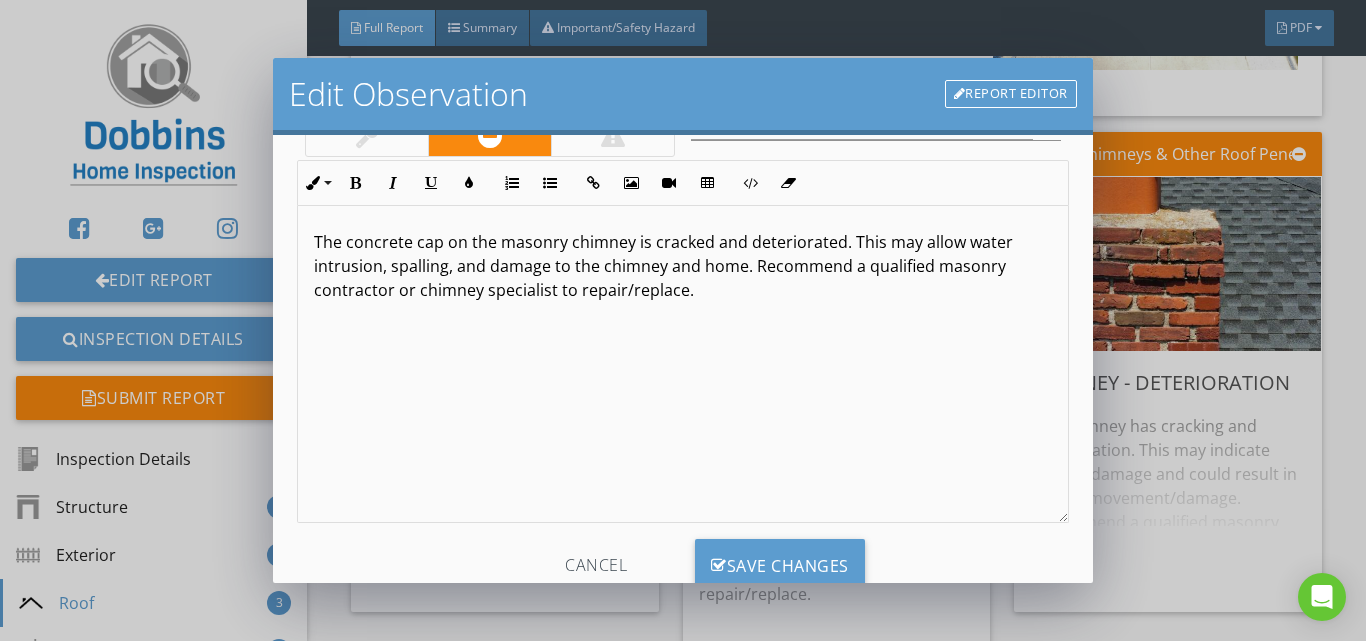 scroll, scrollTop: 201, scrollLeft: 0, axis: vertical 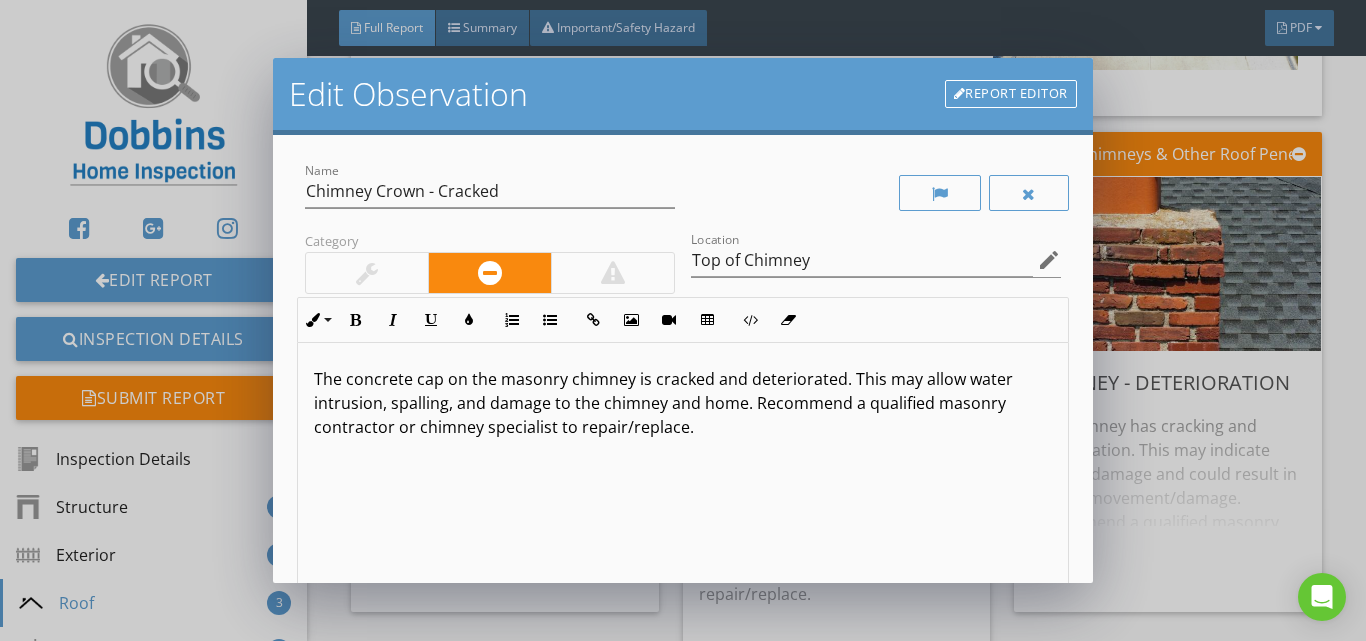 click on "Edit Observation
Report Editor
Name Chimney Crown - Cracked                 Category               Location Top of Chimney edit   Inline Style XLarge Large Normal Small Light Small/Light Bold Italic Underline Colors Ordered List Unordered List Insert Link Insert Image Insert Video Insert Table Code View Clear Formatting The concrete cap on the masonry chimney is cracked and deteriorated. This may allow water intrusion, spalling, and damage to the chimney and home. Recommend a qualified masonry contractor or chimney specialist to repair/replace. Enter text here <p>The concrete cap on the masonry chimney is cracked and deteriorated. This may allow water intrusion, spalling, and damage to the chimney and home. Recommend a qualified masonry contractor or chimney specialist to repair/replace.</p>         Cancel
Save Changes" at bounding box center (683, 320) 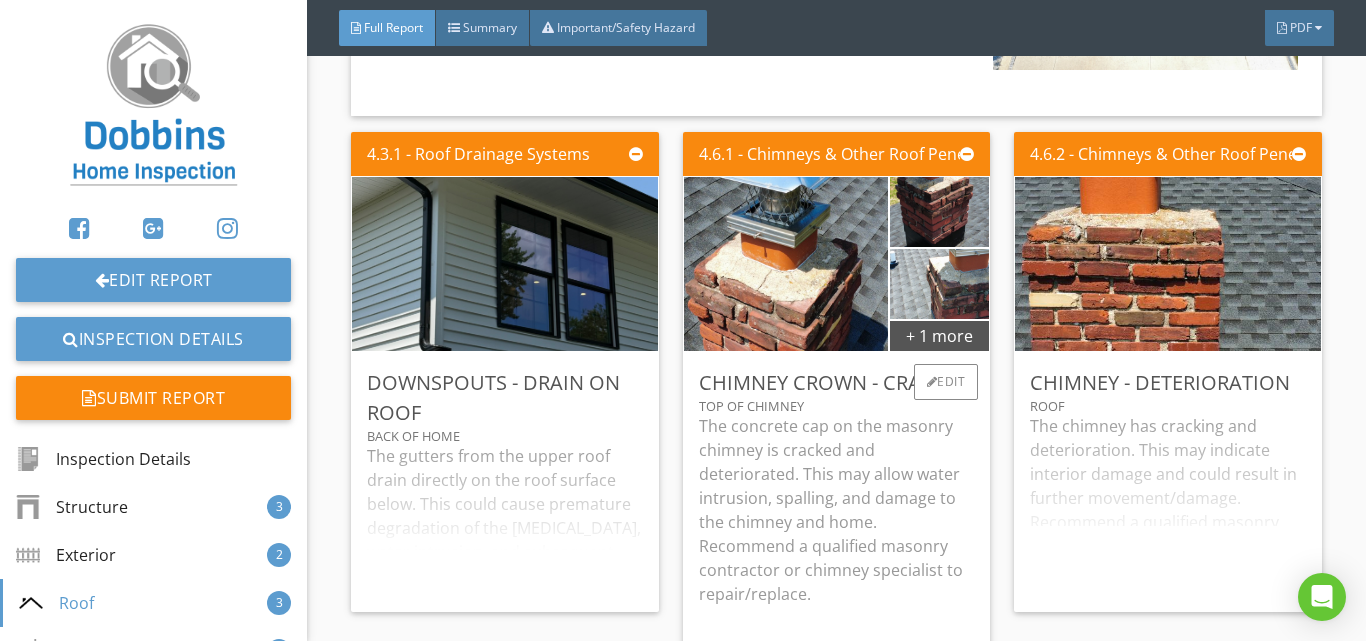 click on "Chimney Crown - Cracked" at bounding box center [836, 383] 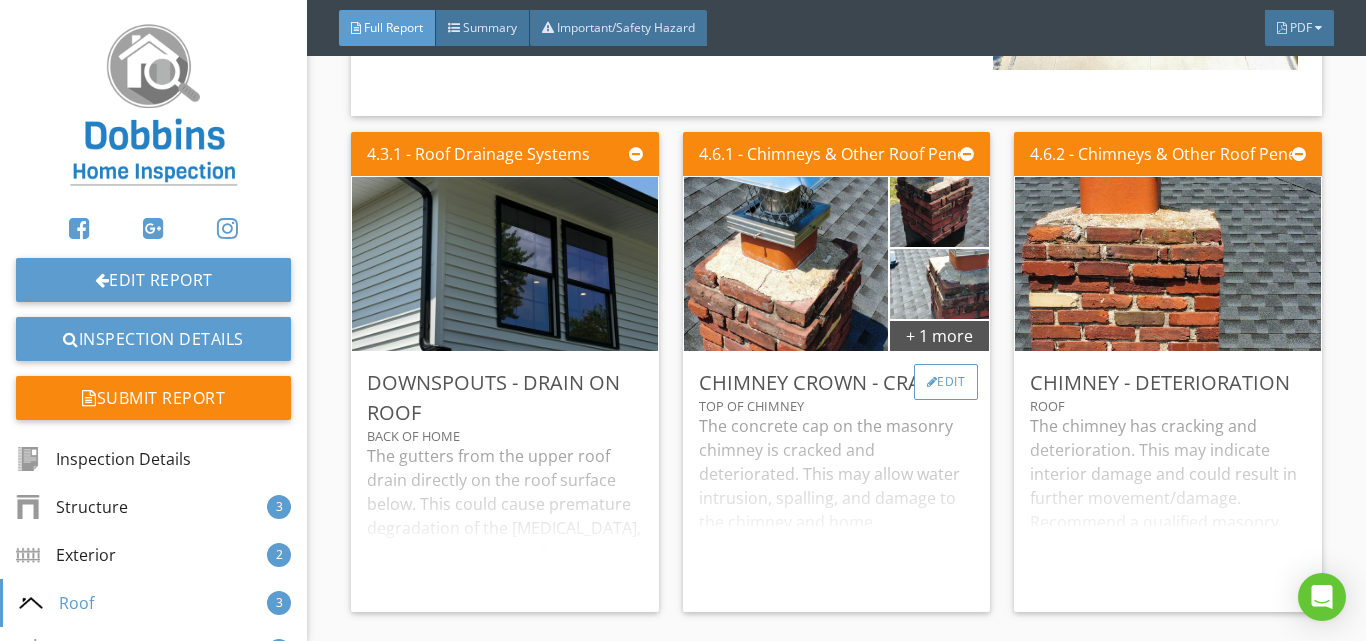 click on "Edit" at bounding box center [946, 382] 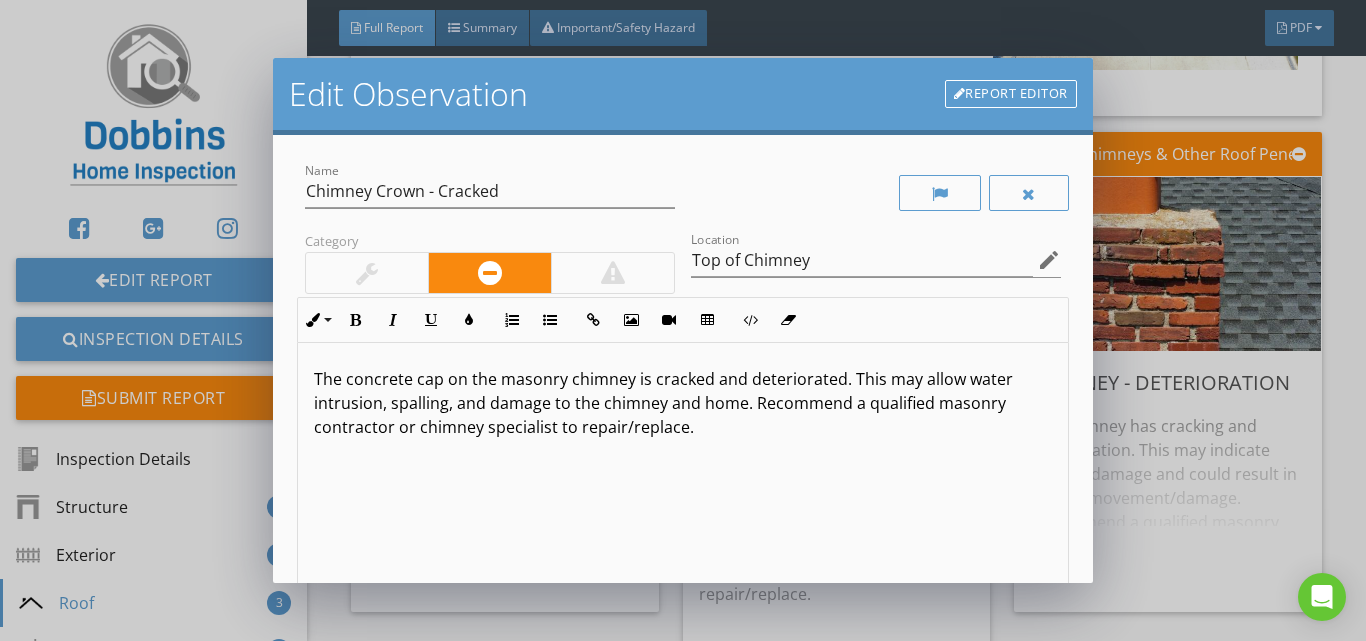 click on "Report Editor" at bounding box center [1011, 94] 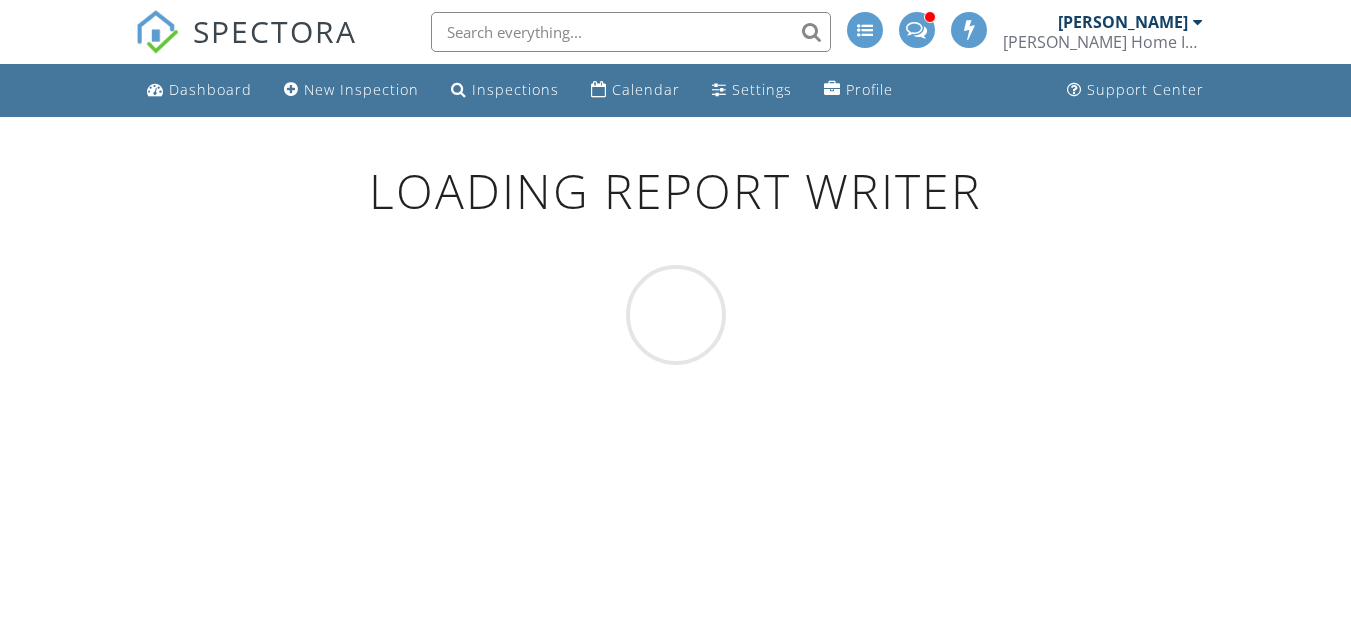 scroll, scrollTop: 0, scrollLeft: 0, axis: both 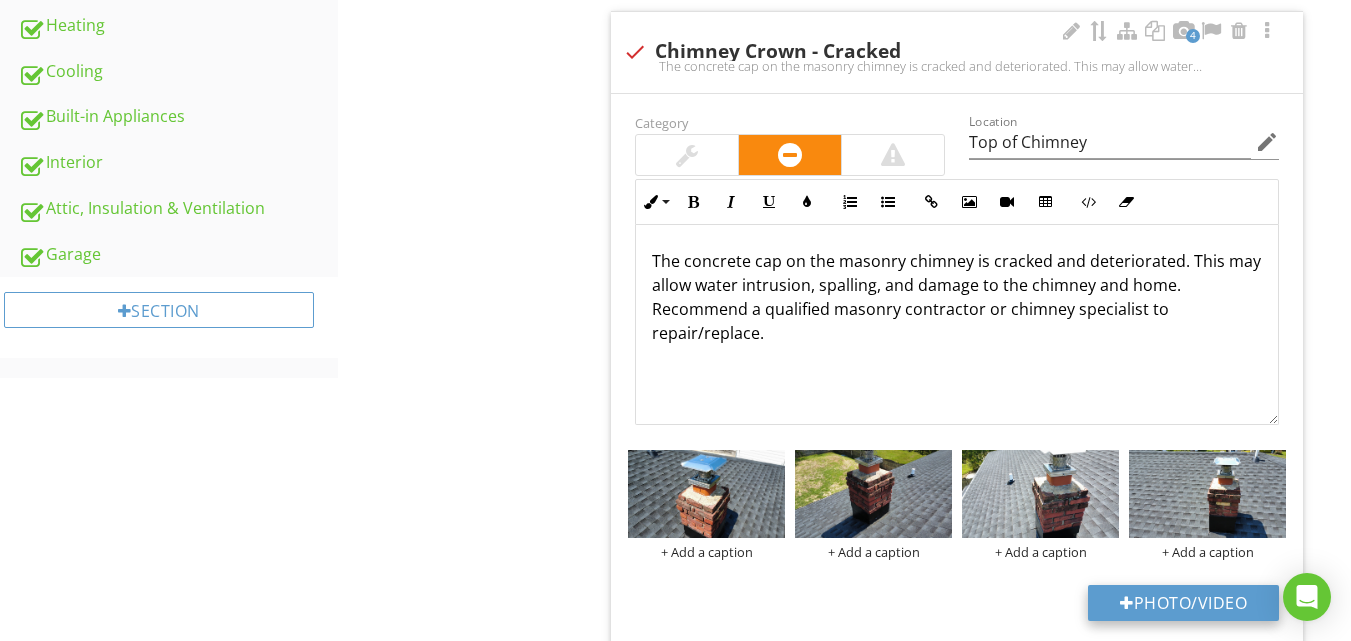 click on "Photo/Video" at bounding box center [1183, 603] 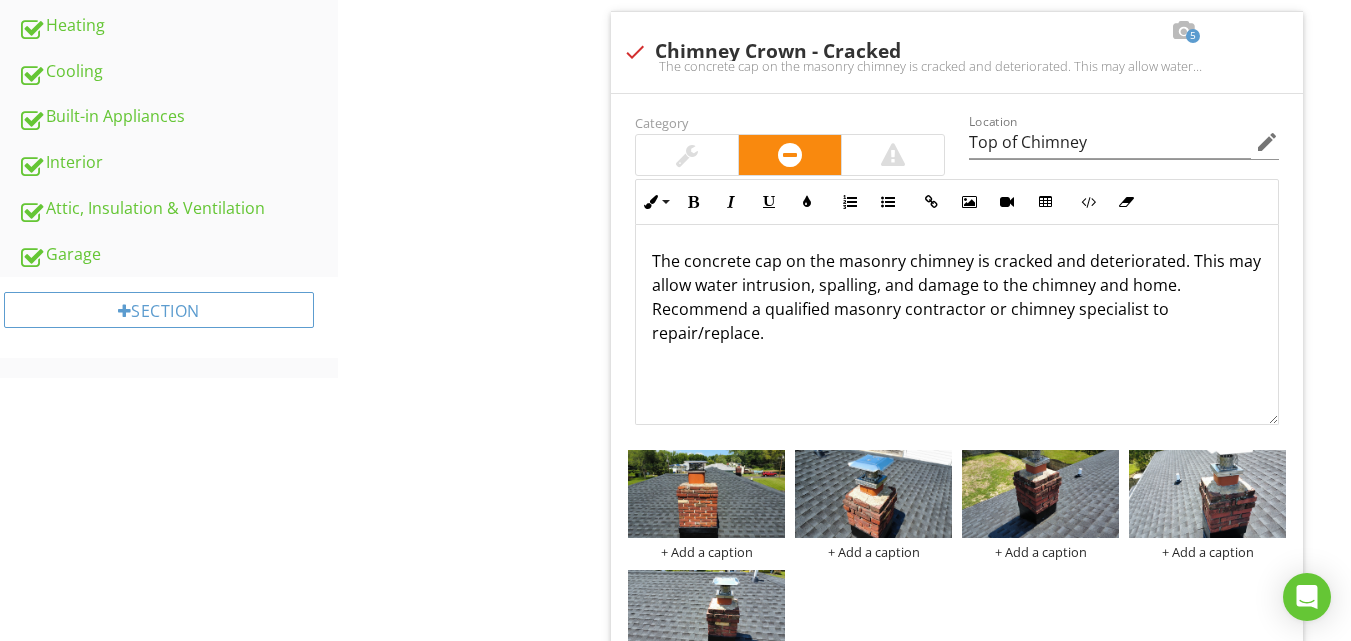 click on "Roof
General
Roof Surface
Low-Slope Roof
Roof Drainage Systems
Flashings
Skylights
Chimneys & Other Roof Penetrations
Item
Chimneys & Other Roof Penetrations
Info
Information
Limitations
Limitations
Condition
Conditions
5         check
Chimney Crown - Cracked
Category                 Location Top of Chimney edit       Inline Style XLarge Large Normal Small Light Small/Light Bold Italic Underline Colors Ordered List Unordered List Insert Link" at bounding box center [844, 1961] 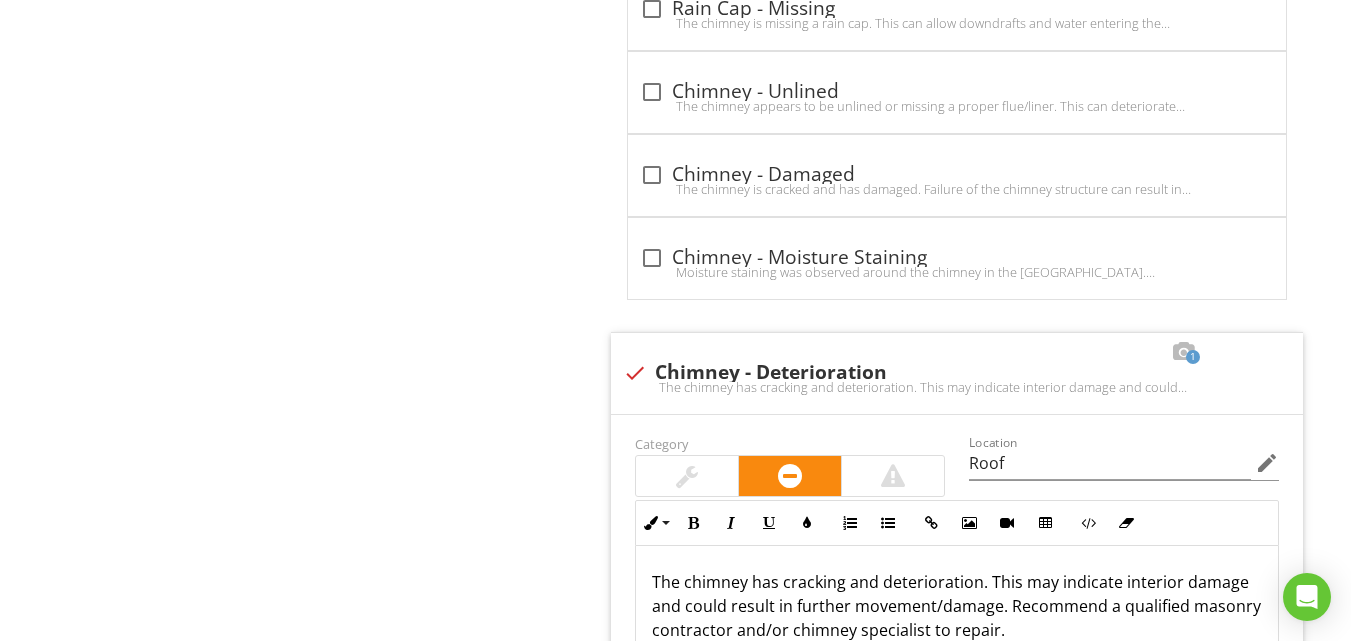 scroll, scrollTop: 1645, scrollLeft: 0, axis: vertical 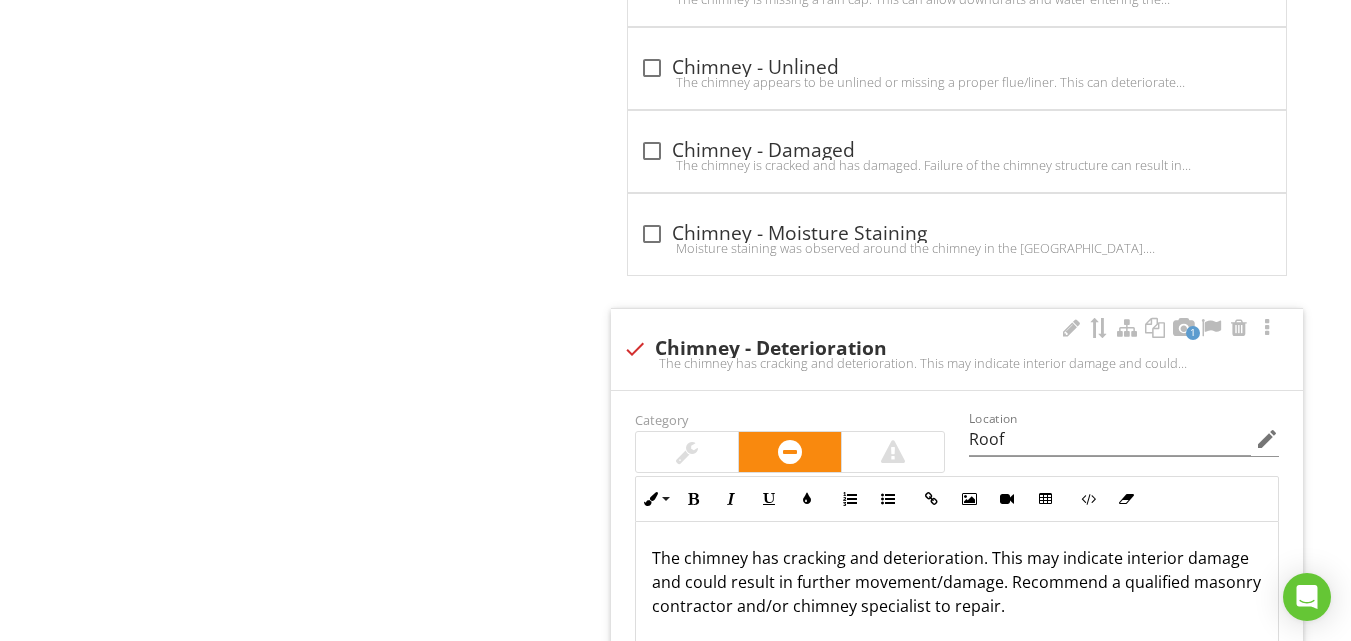 click on "The chimney has cracking and deterioration. This may indicate interior damage and could result in further movement/damage. Recommend a qualified masonry contractor and/or chimney specialist to repair." at bounding box center [957, 363] 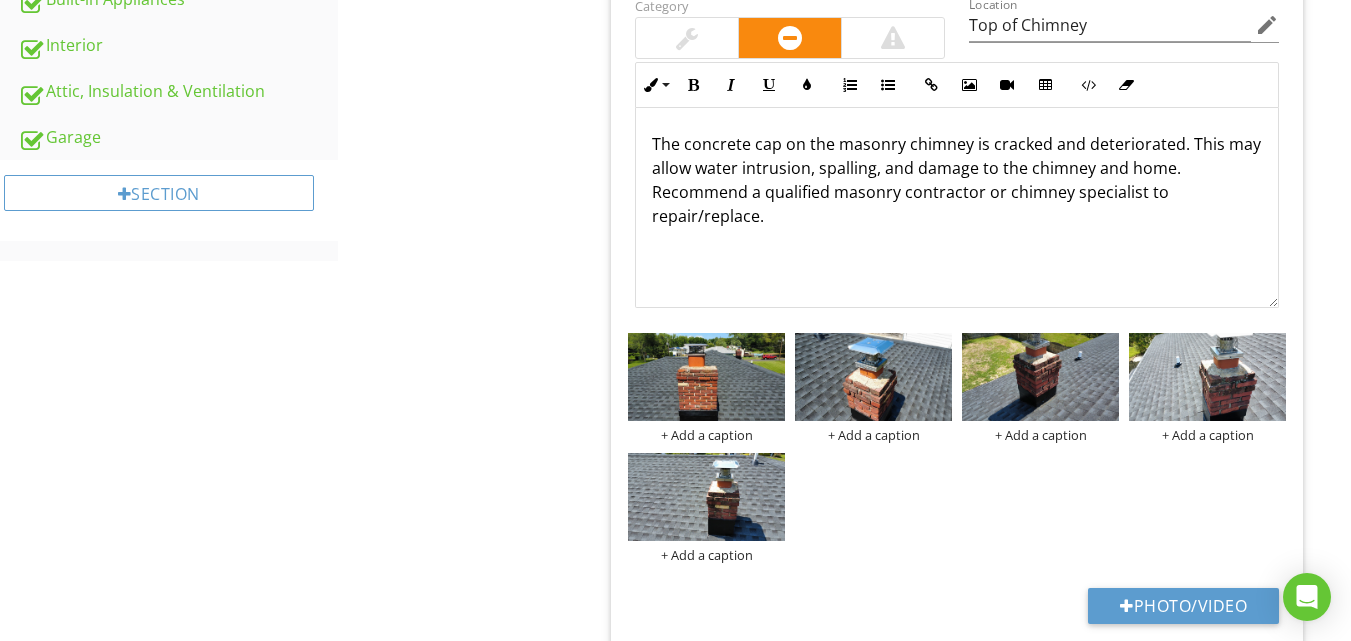 scroll, scrollTop: 845, scrollLeft: 0, axis: vertical 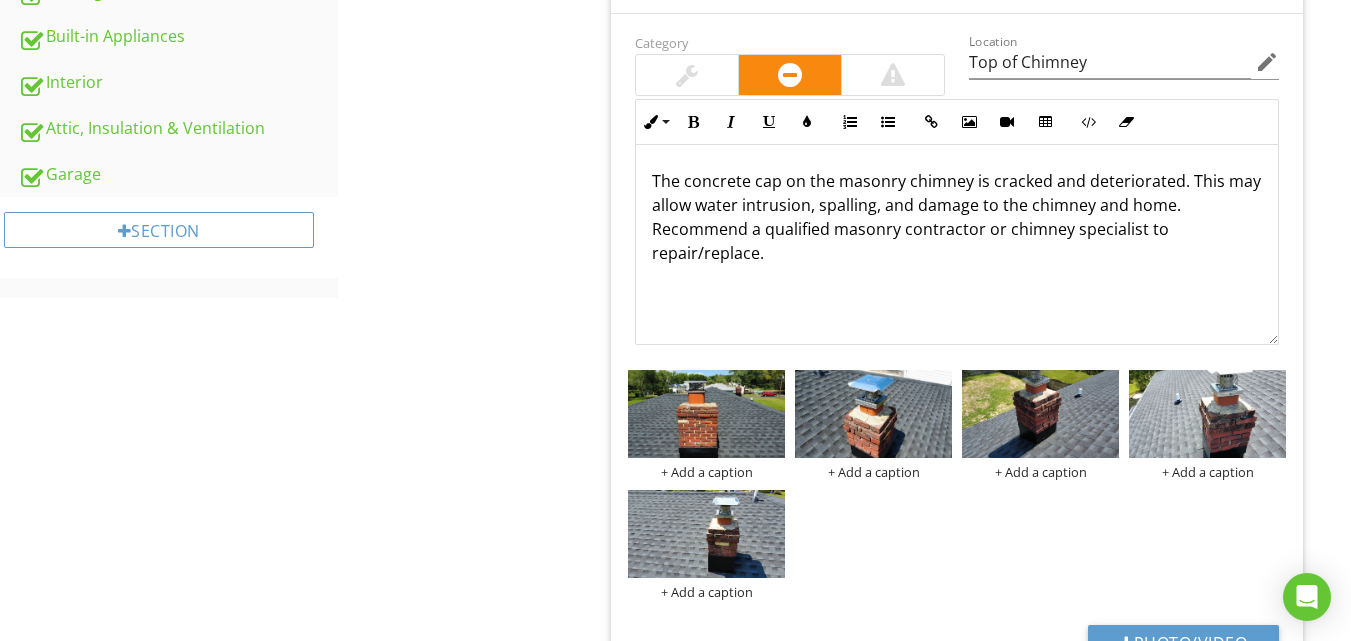 click on "Roof
General
Roof Surface
Low-Slope Roof
Roof Drainage Systems
Flashings
Skylights
Chimneys & Other Roof Penetrations
Item
Chimneys & Other Roof Penetrations
Info
Information
Limitations
Limitations
Condition
Conditions
5         check
Chimney Crown - Cracked
Category                 Location Top of Chimney edit       Inline Style XLarge Large Normal Small Light Small/Light Bold Italic Underline Colors Ordered List Unordered List Insert Link" at bounding box center (844, 1560) 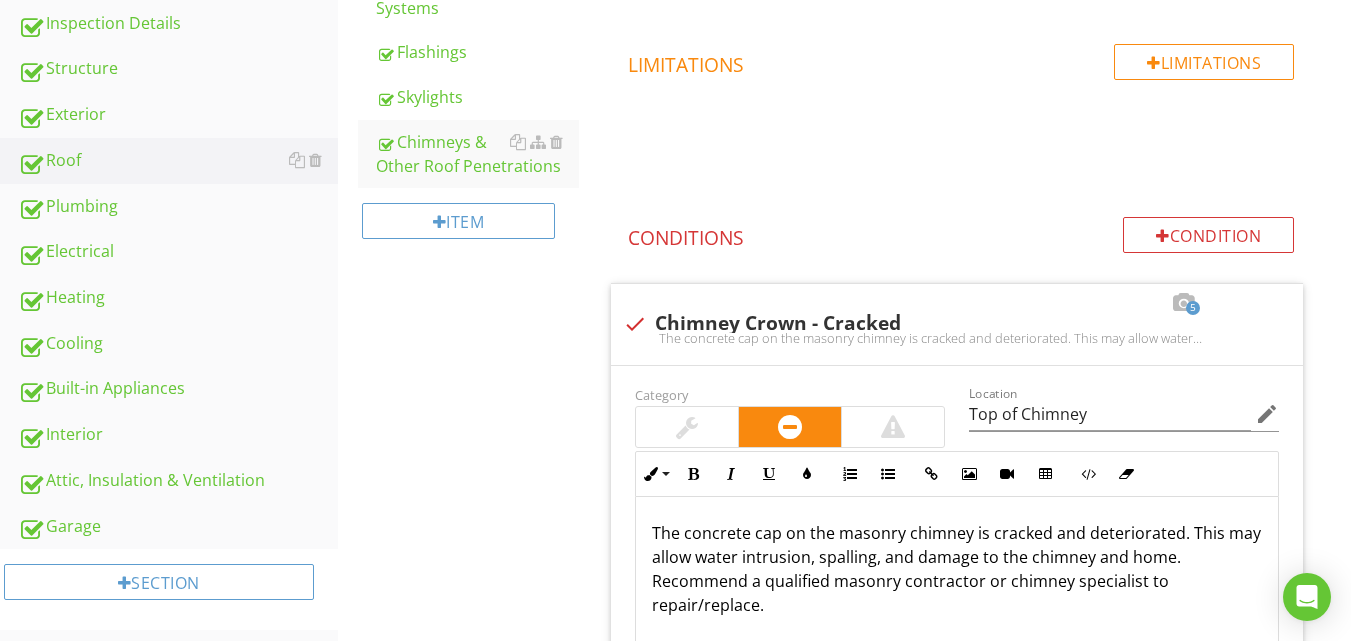 scroll, scrollTop: 560, scrollLeft: 0, axis: vertical 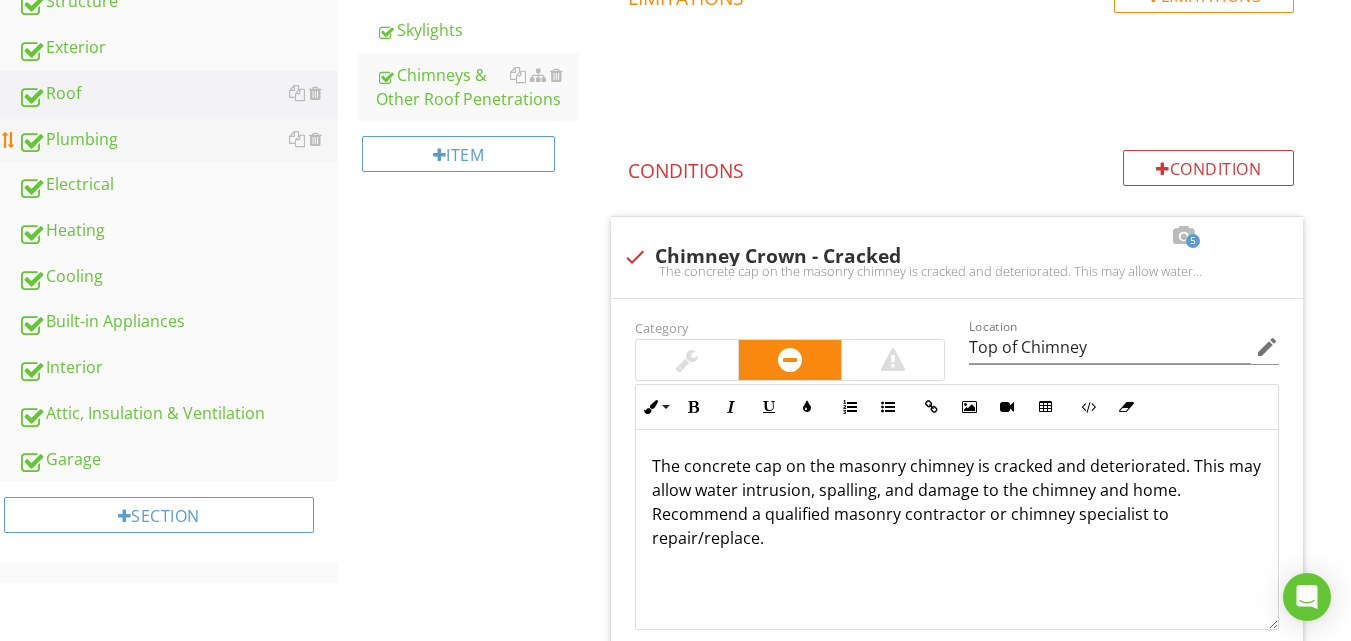 click on "Plumbing" at bounding box center [178, 140] 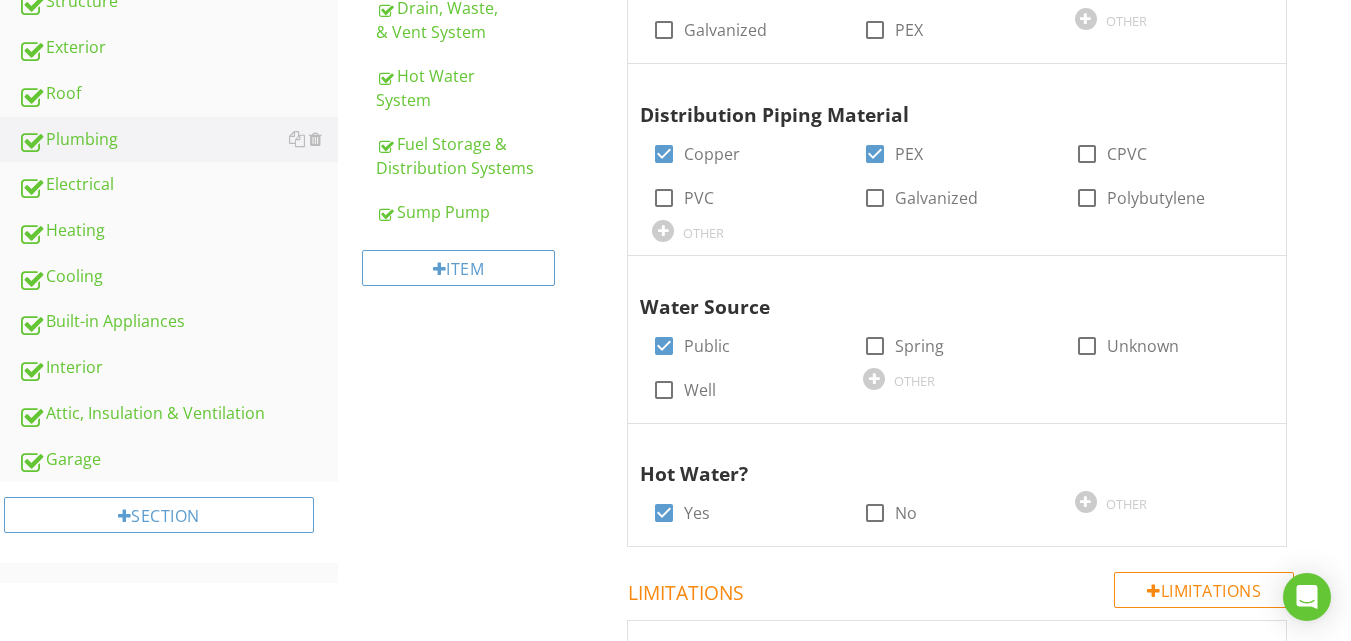 click on "Plumbing
General
Water Supply & Distribution Systems
Fixtures & Faucets
Tubs & Showers
Drain, Waste, & Vent System
Hot Water System
Fuel Storage & Distribution Systems
Sump Pump
Item
General
Info
Information                 1
Supply Piping Material
check_box Copper   check_box_outline_blank PE   check_box_outline_blank PVC   check_box_outline_blank Unknown   check_box_outline_blank Lead   check_box_outline_blank Inaccessible   check_box_outline_blank Galvanized   check_box_outline_blank PEX         OTHER
Distribution Piping Material
check_box Copper" at bounding box center (844, 606) 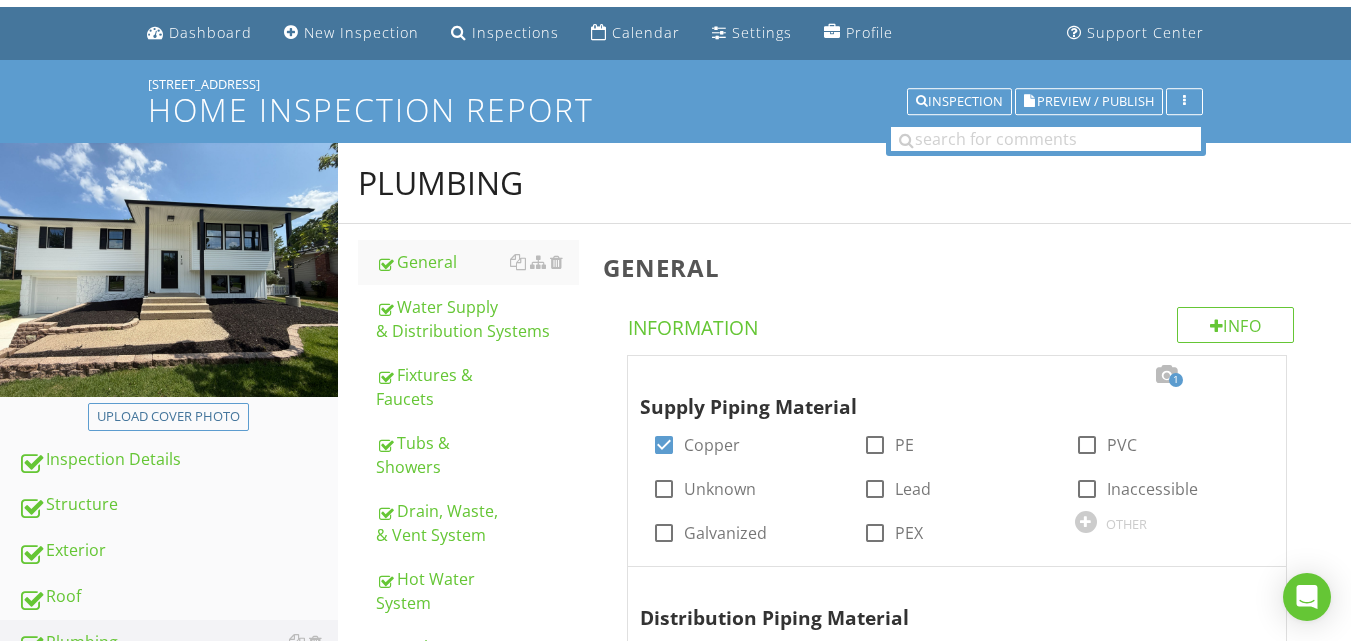 scroll, scrollTop: 0, scrollLeft: 0, axis: both 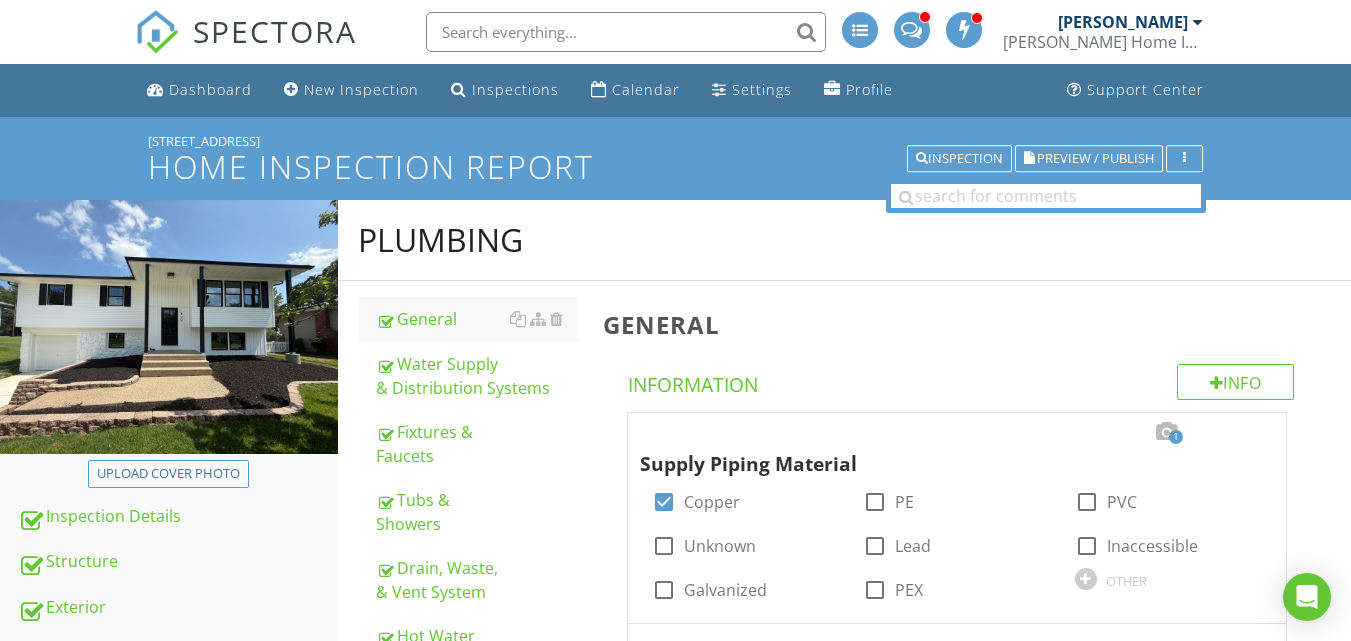 click on "Water Supply & Distribution Systems" at bounding box center [477, 376] 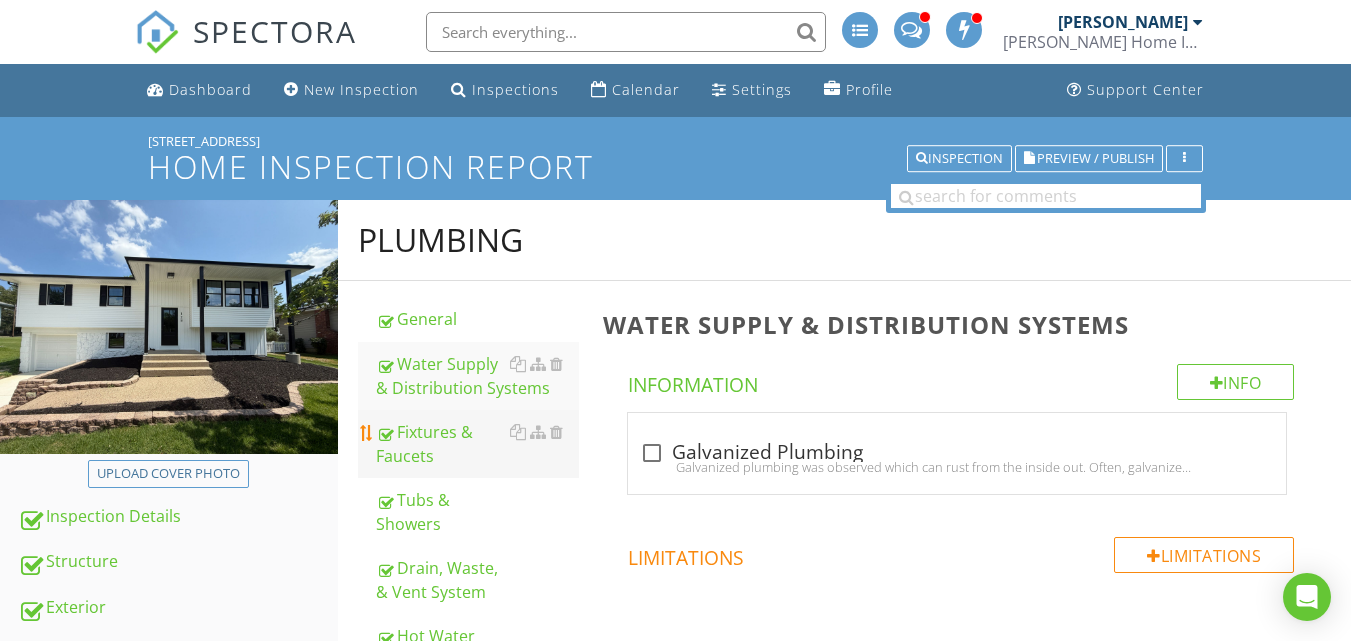 click on "Fixtures & Faucets" at bounding box center (477, 444) 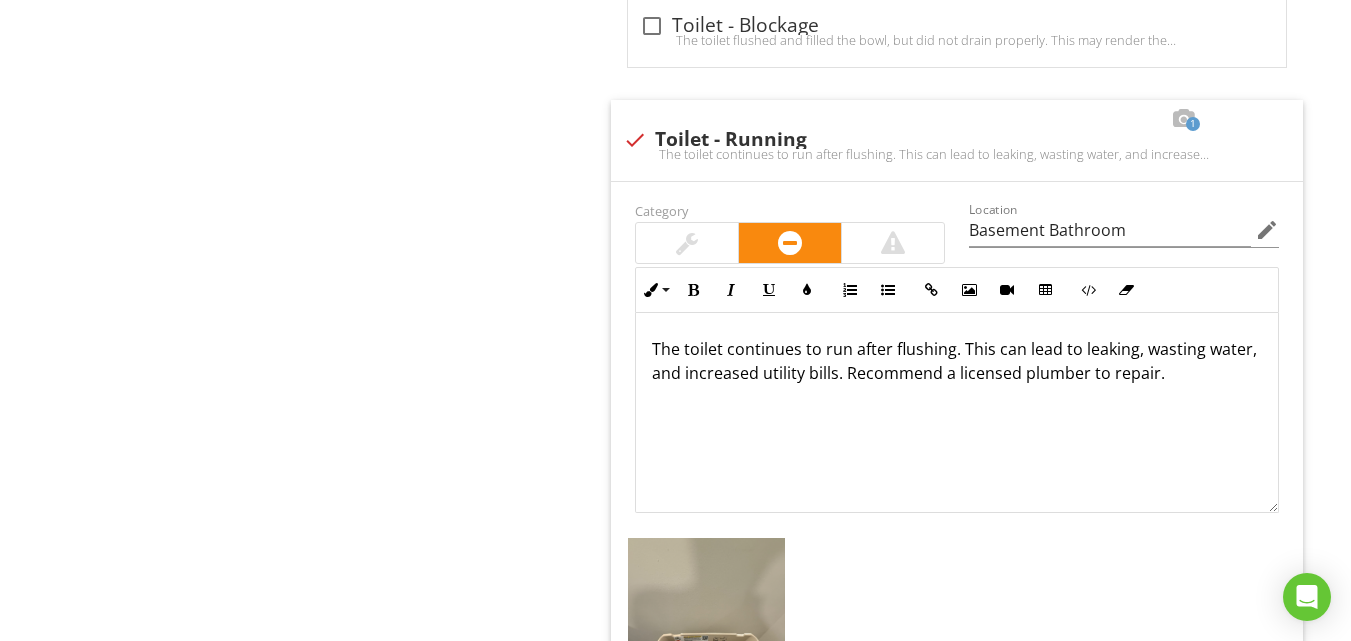 scroll, scrollTop: 1320, scrollLeft: 0, axis: vertical 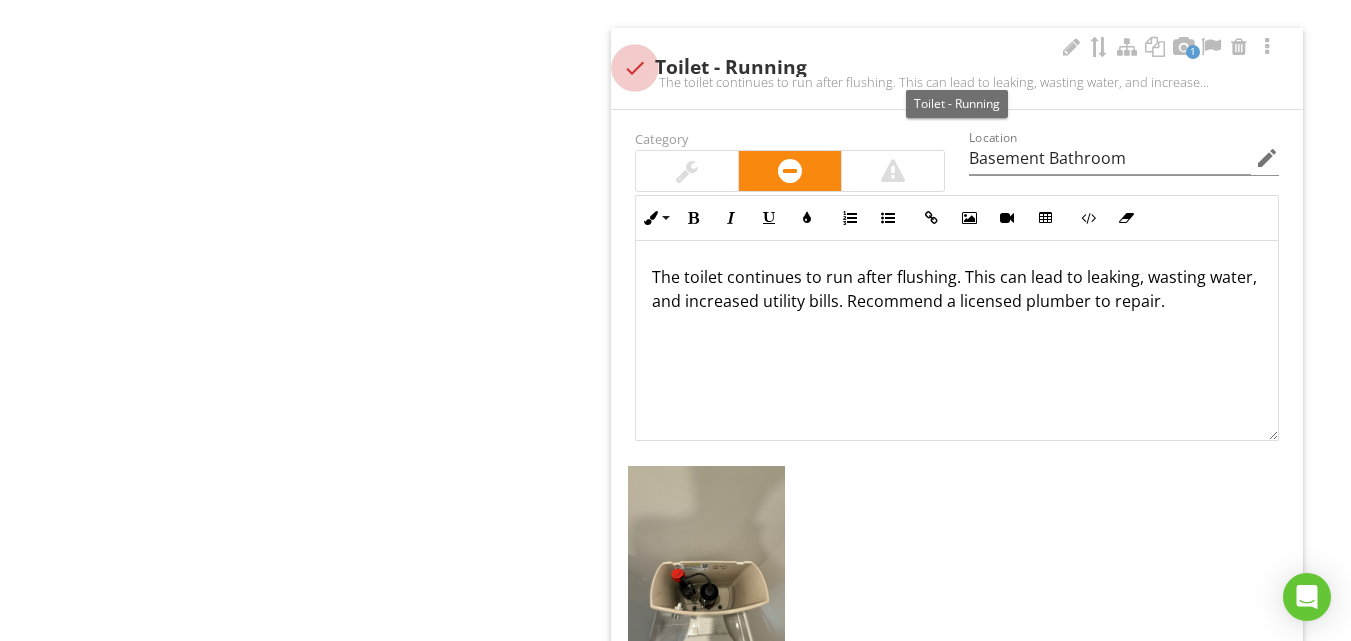 click at bounding box center [635, 68] 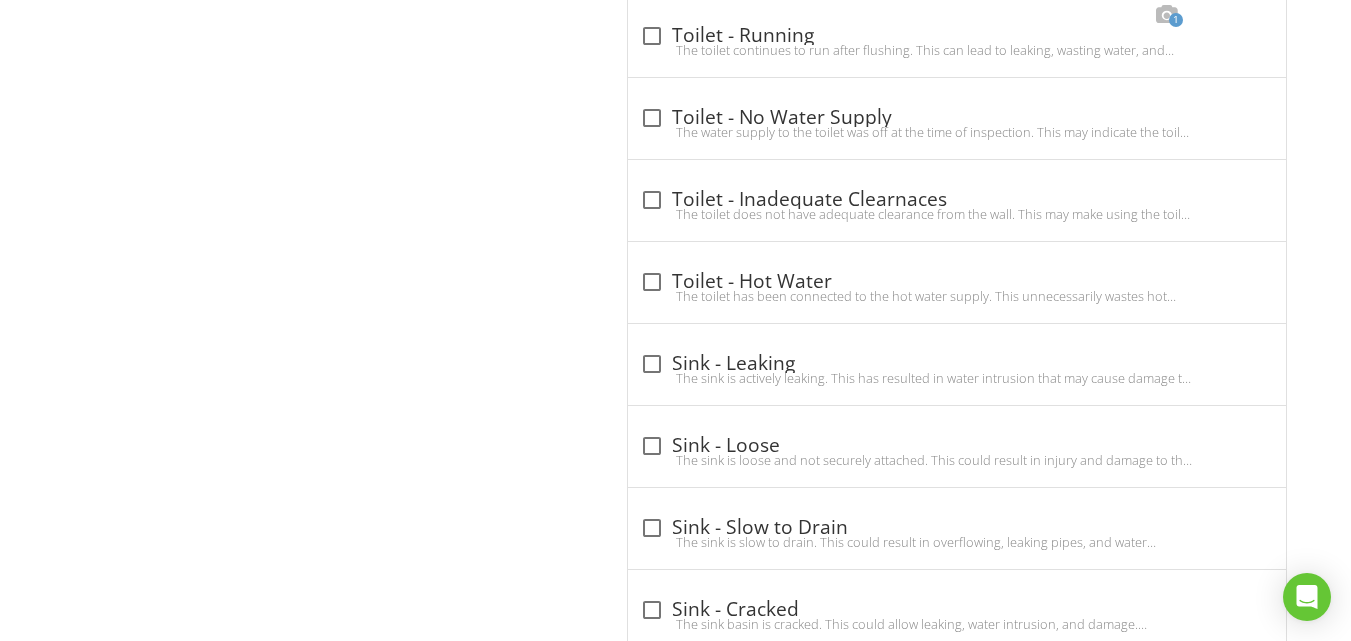 click on "Plumbing
General
Water Supply & Distribution Systems
Fixtures & Faucets
Tubs & Showers
Drain, Waste, & Vent System
Hot Water System
Fuel Storage & Distribution Systems
Sump Pump
Item
Fixtures & Faucets
Info
Information                       check_box_outline_blank
Exterior Faucet - Not Frost-Free
Exterior faucets were noted that are not frost-free faucets. Recommend these pipes be shut off from the interior of the home and drained to prevent damage during freezing temperatures. Also, recommend a licensed plumber to upgrade to a frost-free faucet.
Limitations" at bounding box center (844, 1896) 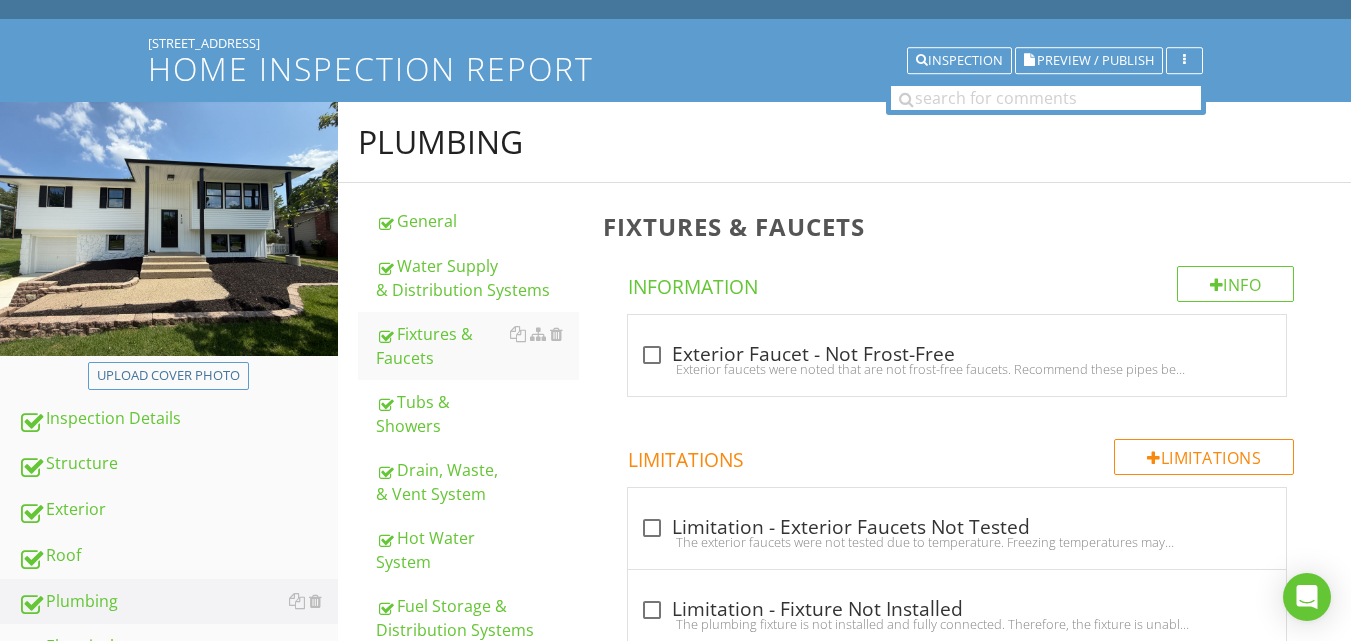 scroll, scrollTop: 0, scrollLeft: 0, axis: both 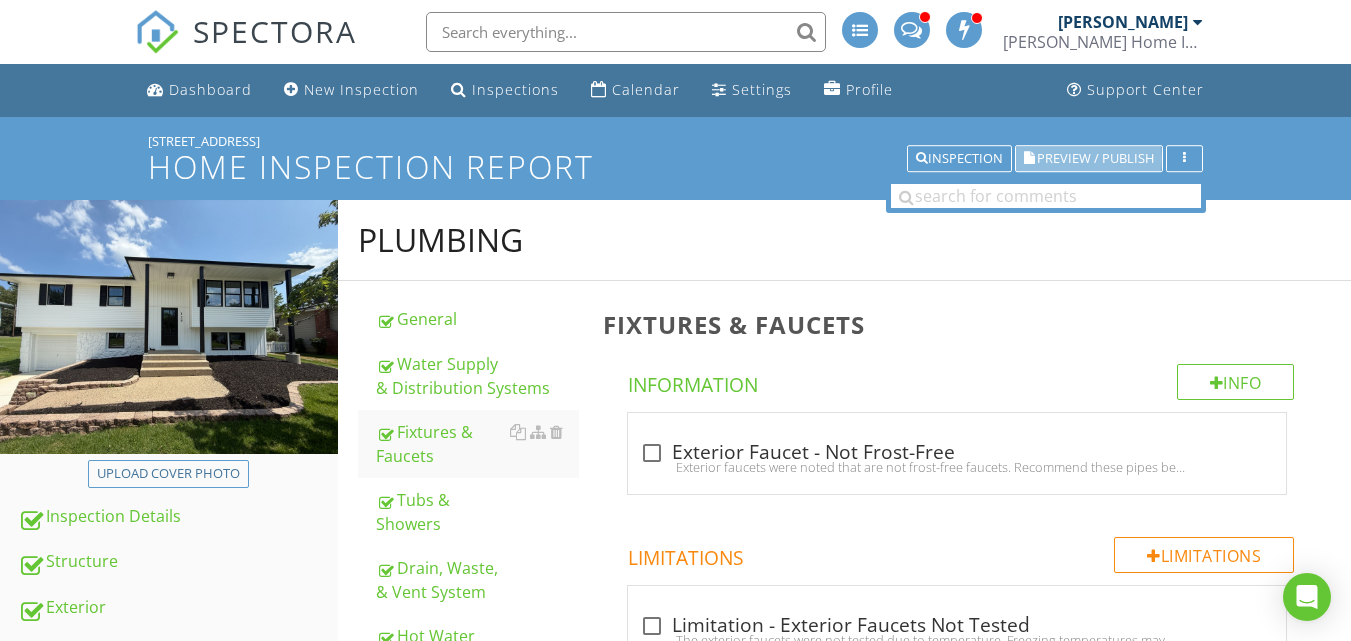 click on "Preview / Publish" at bounding box center [1095, 158] 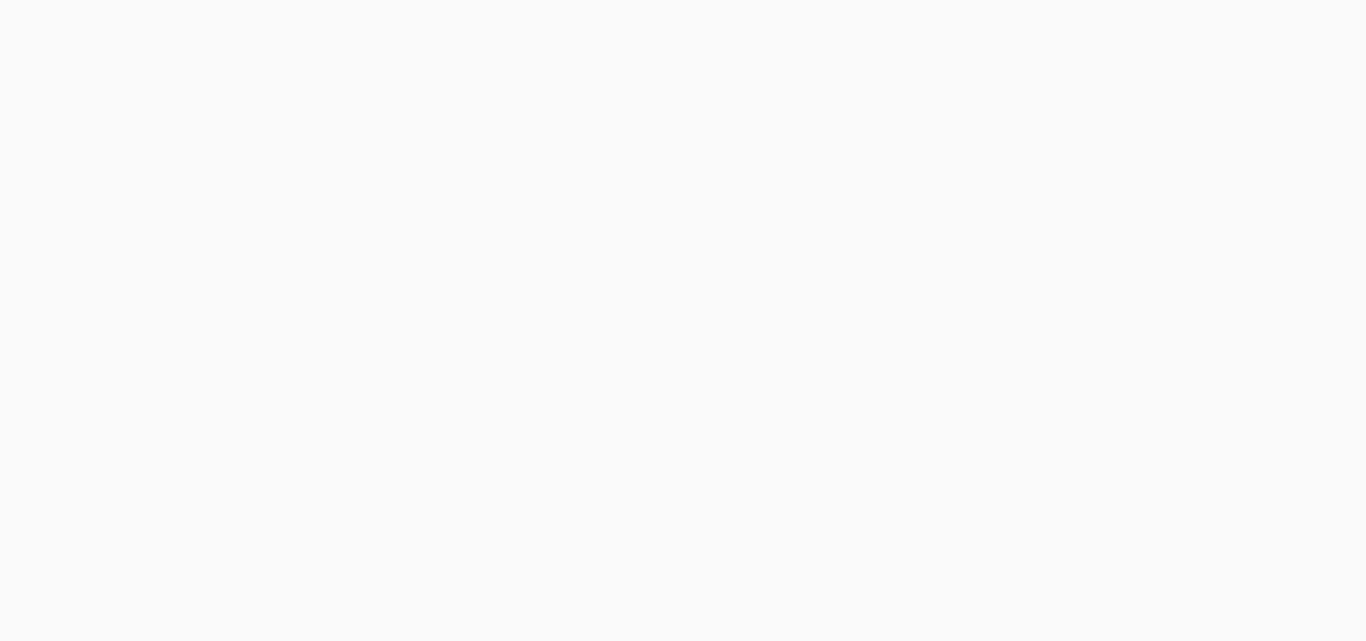 scroll, scrollTop: 0, scrollLeft: 0, axis: both 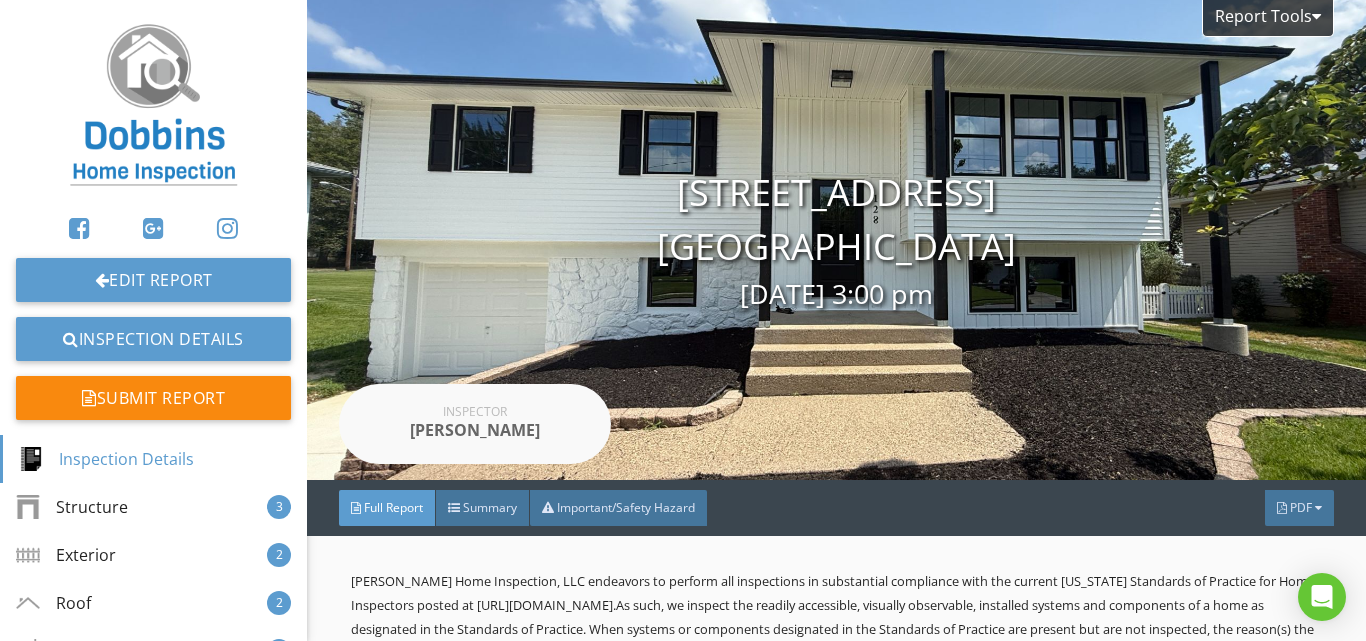 click on "[PERSON_NAME] Home Inspection, LLC endeavors to perform all inspections in substantial compliance with the current [US_STATE] Standards of Practice for Home Inspectors posted at [URL][DOMAIN_NAME] .  As such, we inspect the readily accessible, visually observable, installed systems and components of a home as designated in the Standards of Practice. When systems or components designated in the Standards of Practice are present but are not inspected, the reason(s) the item was not inspected is identified within the “Limitations” tab of this report. This report contains observations of those systems and components that, in the professional judgment of the inspector, are not functioning properly, significantly deficient, unsafe, or are near the end of their service lives. Use of photos:  Categories Monitor/Maintenance Recommendation/Upgrade Important/Safety Hazard General Comments: Environmental Observations:" at bounding box center [836, 10277] 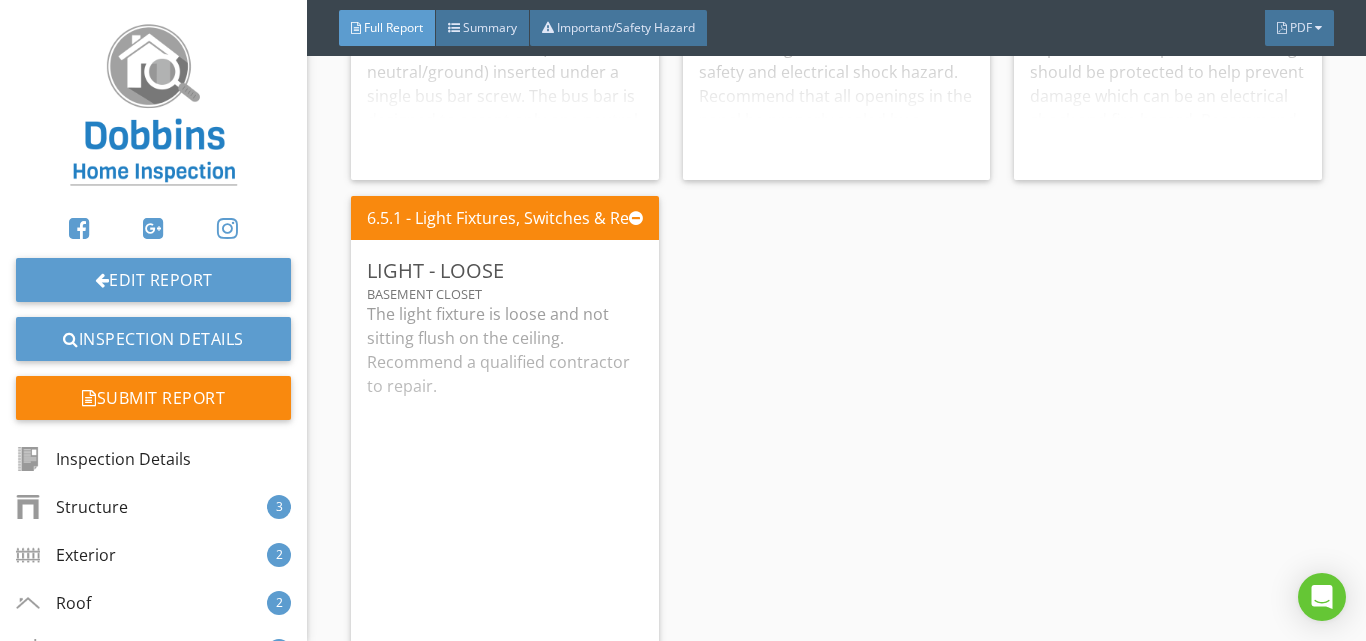 scroll, scrollTop: 9658, scrollLeft: 0, axis: vertical 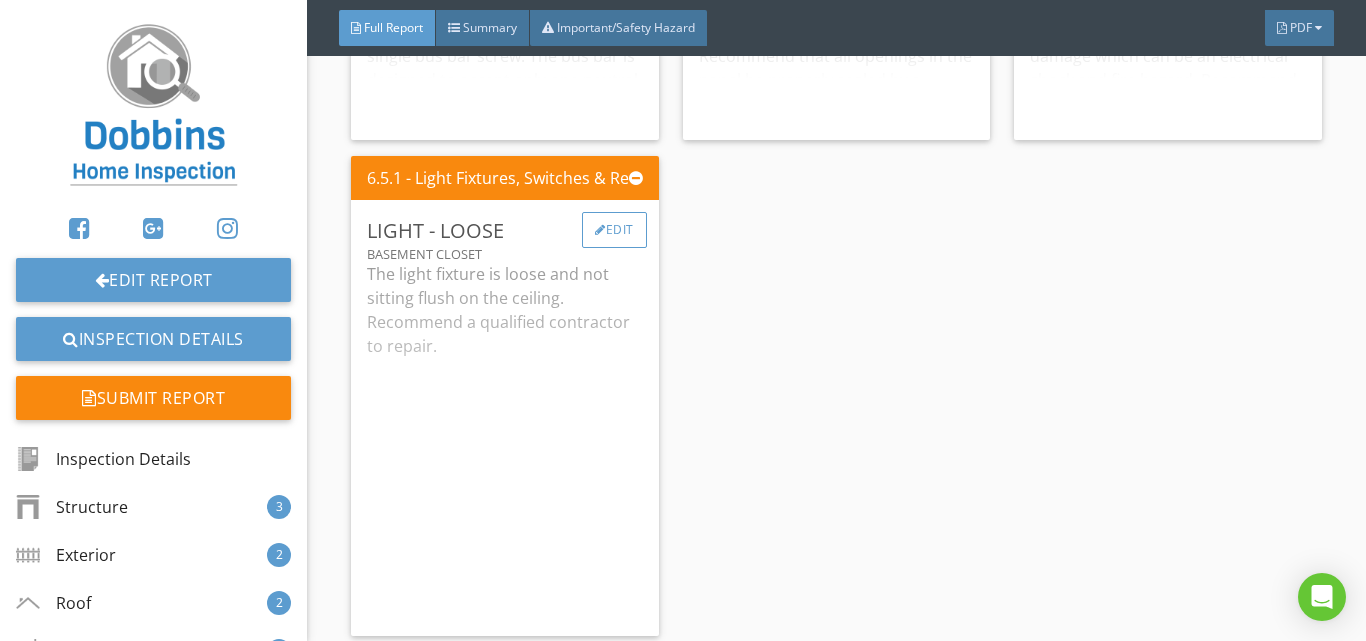 click on "Edit" at bounding box center [614, 230] 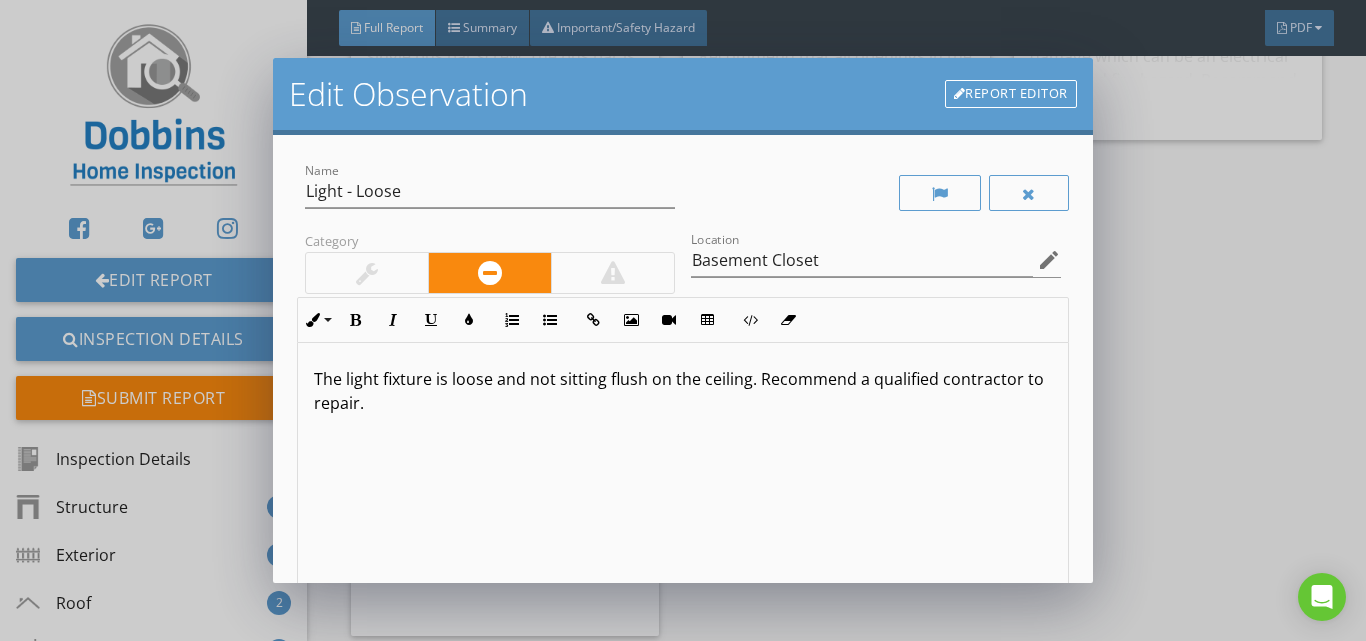 click on "Report Editor" at bounding box center [1011, 94] 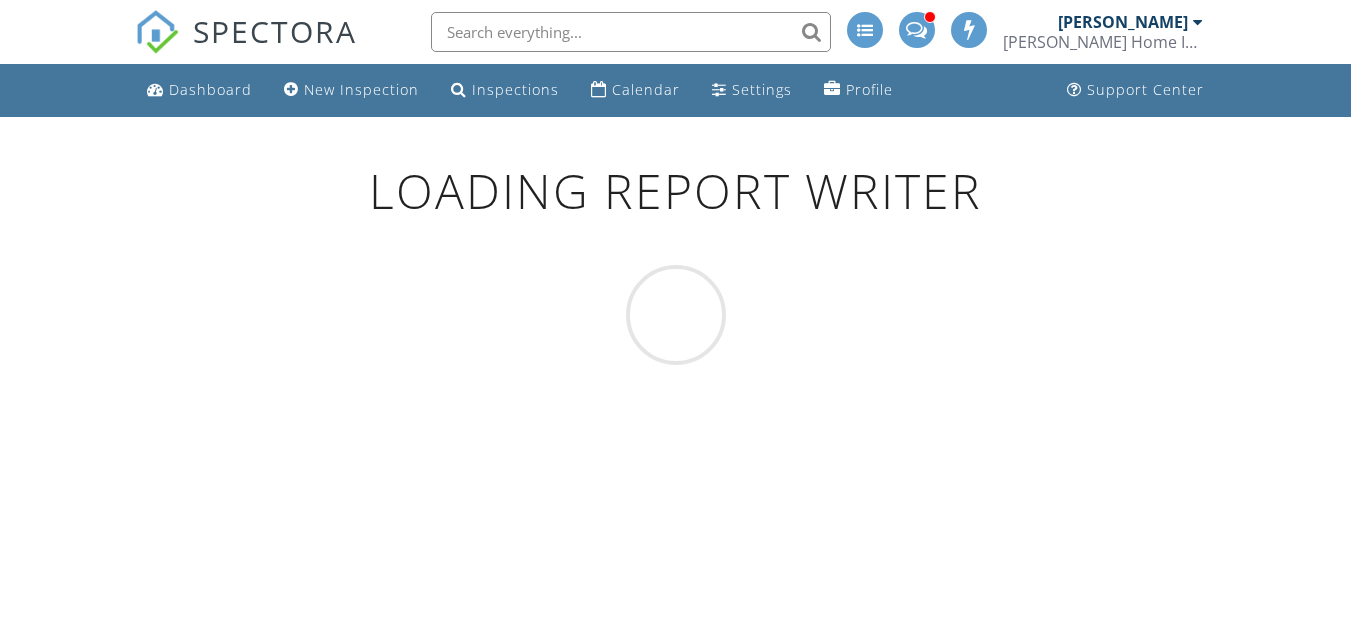scroll, scrollTop: 0, scrollLeft: 0, axis: both 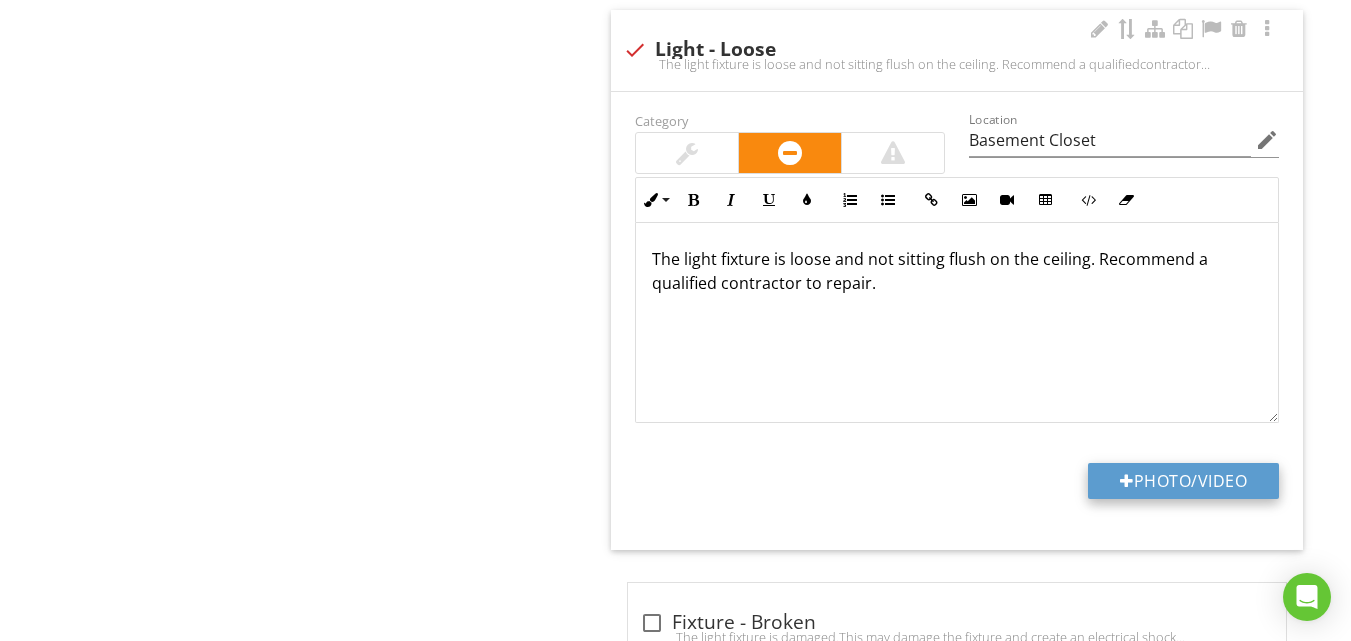 click on "Photo/Video" at bounding box center (1183, 481) 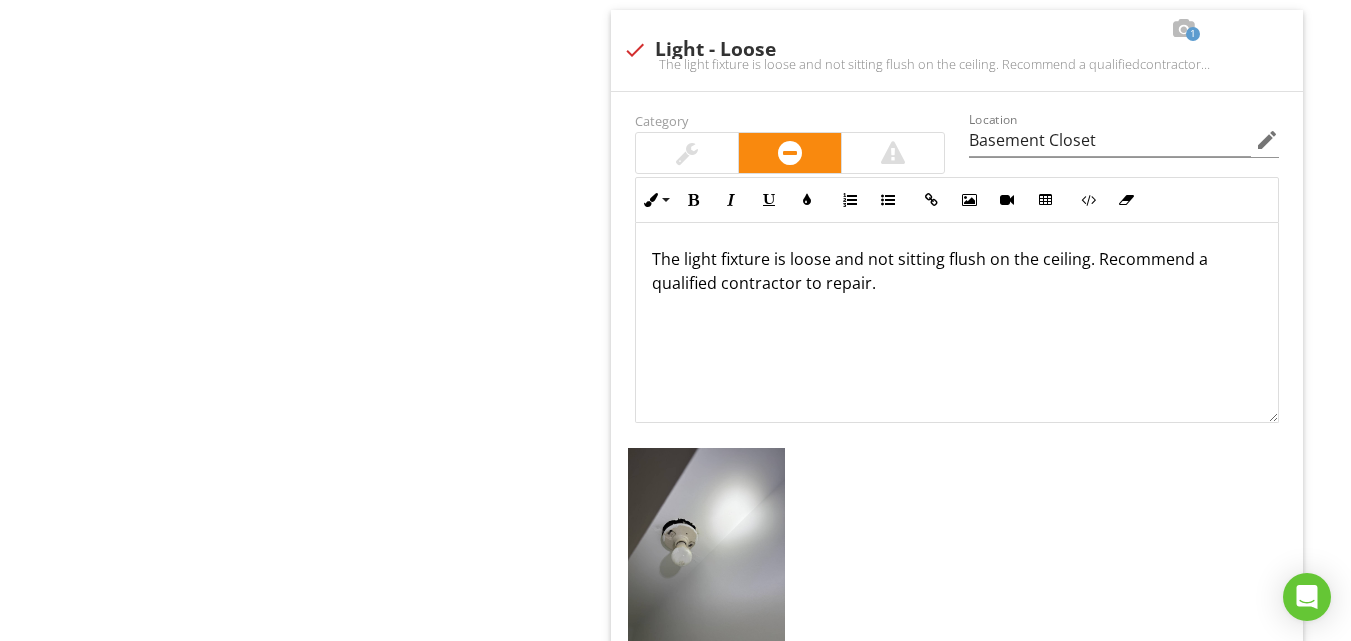 click on "Upload cover photo
Inspection Details
Structure
Exterior
Roof
Plumbing
Electrical
Heating
Cooling
Built-in Appliances
Interior
Attic, Insulation & Ventilation
Garage
Section
Electrical
General
Meter/Service Entrance
Service Panel
Grounding & Bonding
Branch Wiring, Breakers & Fuses
Light Fixtures, Switches & Receptacles
GFCI & AFCI
Smoke & Carbon Monoxide Detectors
Item
Information" at bounding box center [675, 1978] 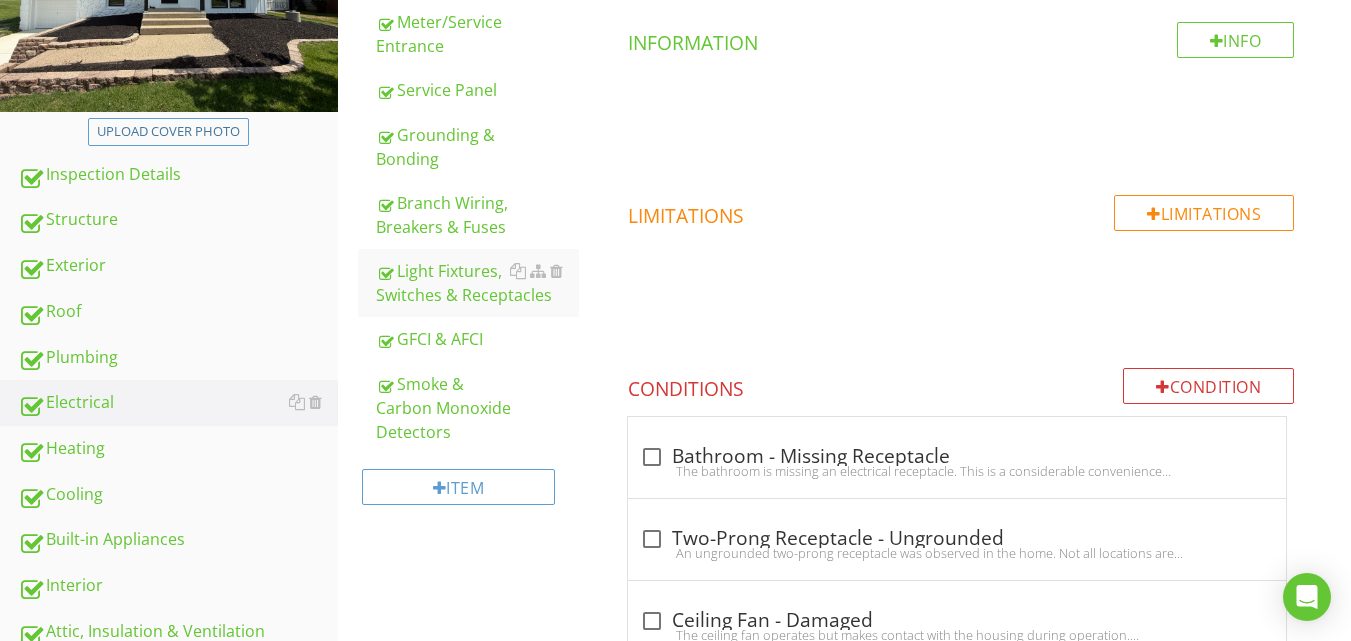 scroll, scrollTop: 0, scrollLeft: 0, axis: both 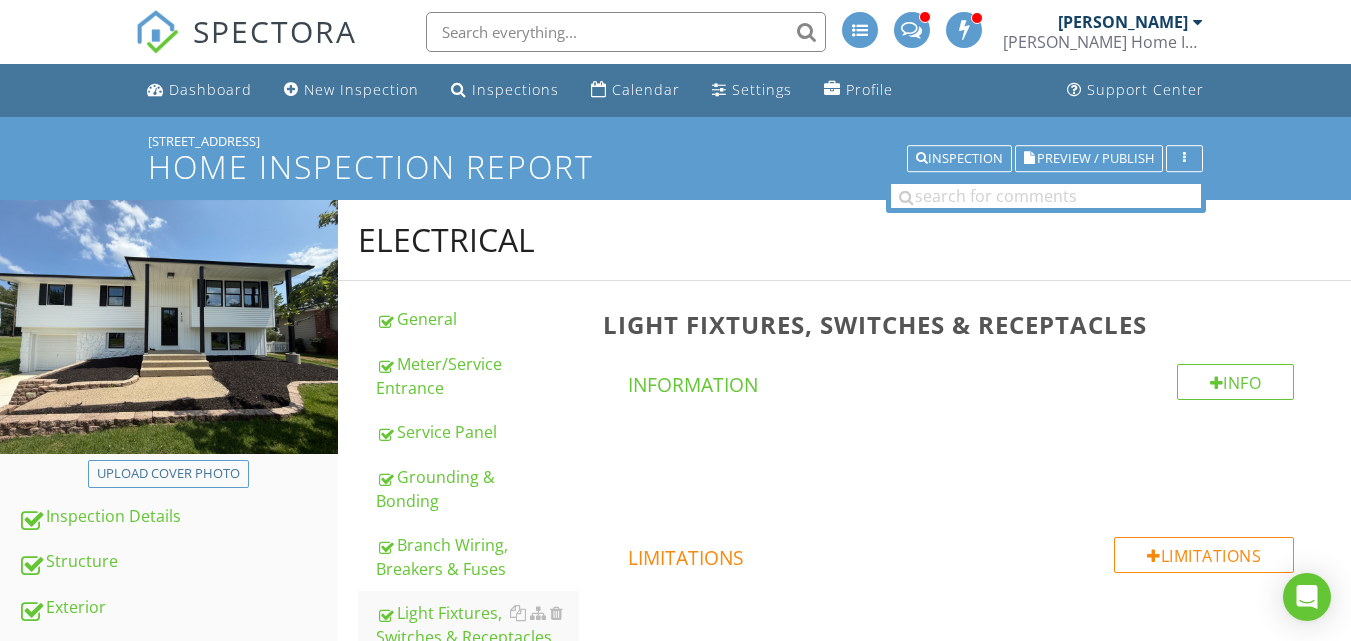 click on "[STREET_ADDRESS]" at bounding box center (675, 141) 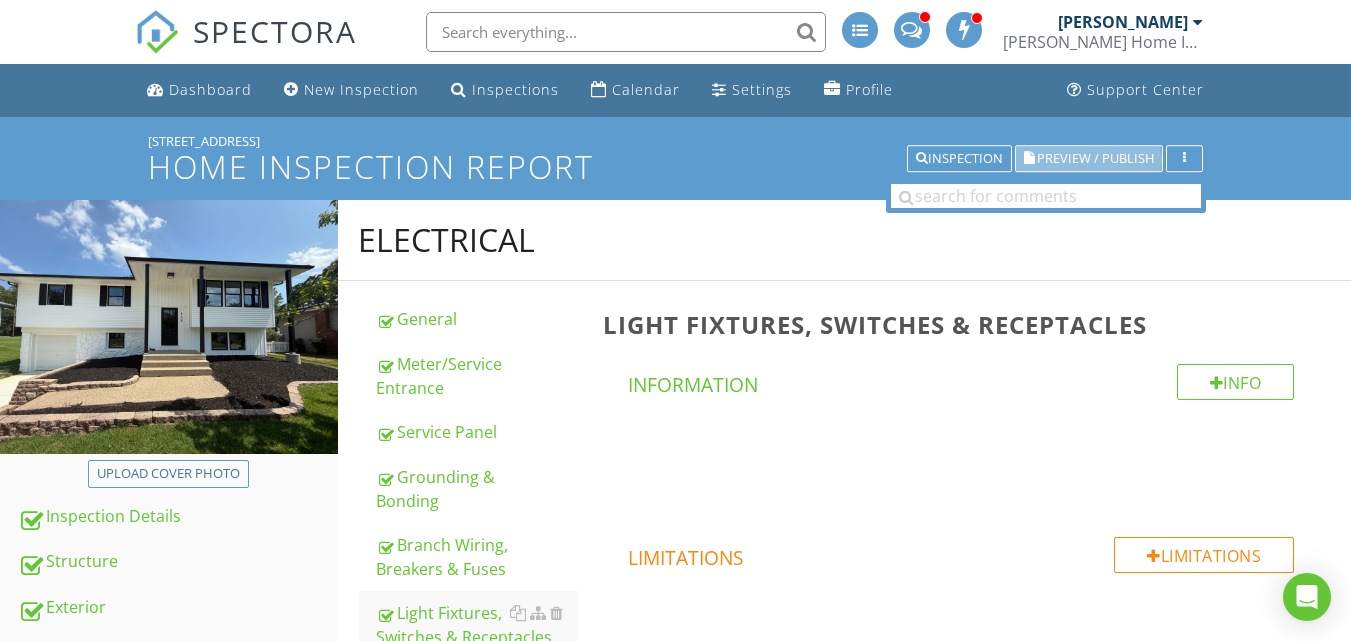 click on "Preview / Publish" at bounding box center (1095, 158) 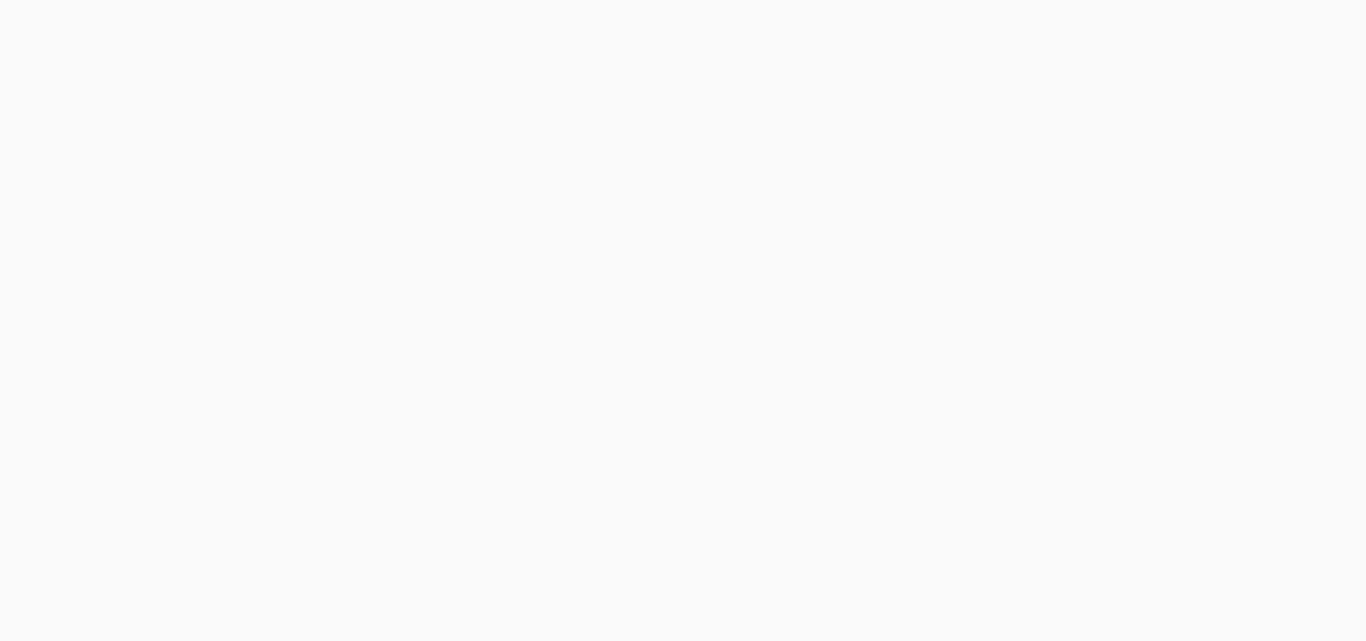 scroll, scrollTop: 0, scrollLeft: 0, axis: both 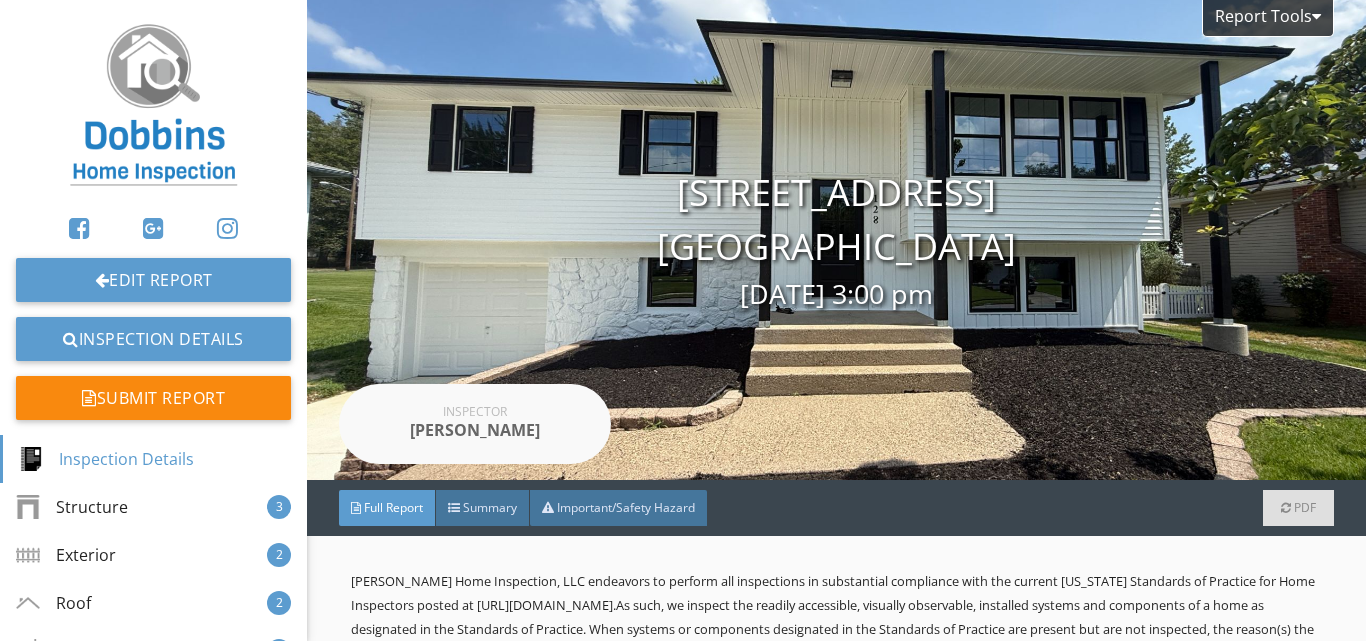 click on "Full Report     Summary     Important/Safety Hazard     PDF" at bounding box center [836, 508] 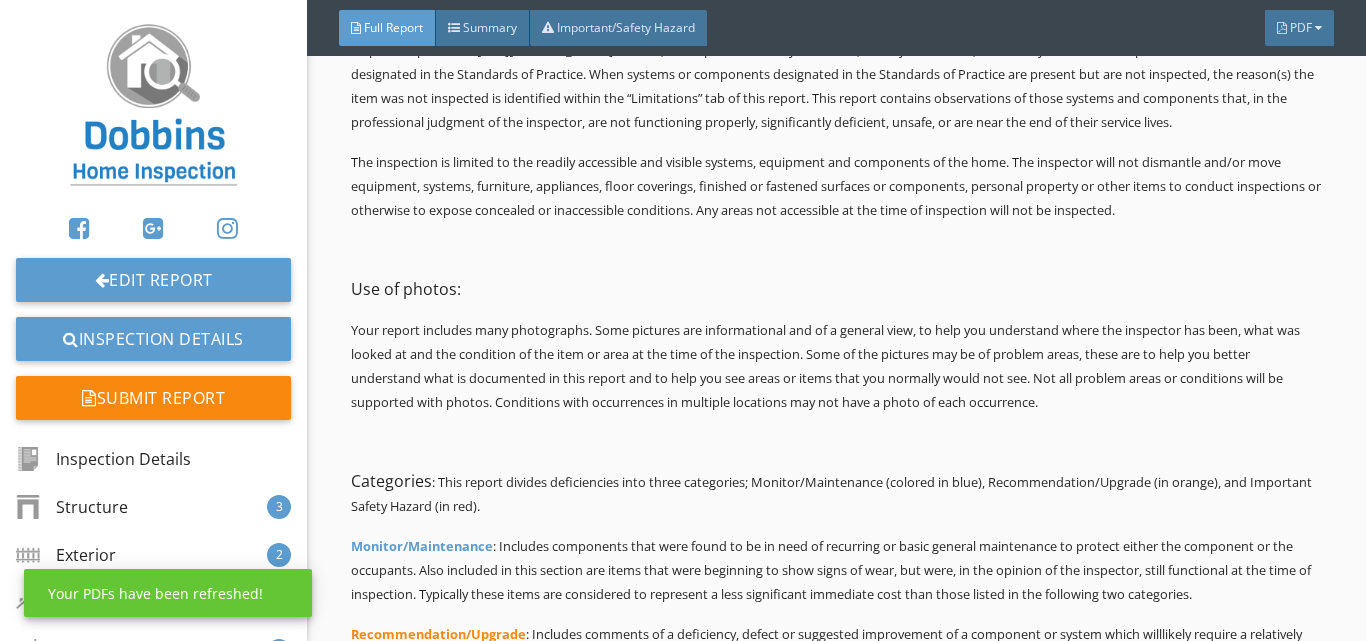 scroll, scrollTop: 547, scrollLeft: 0, axis: vertical 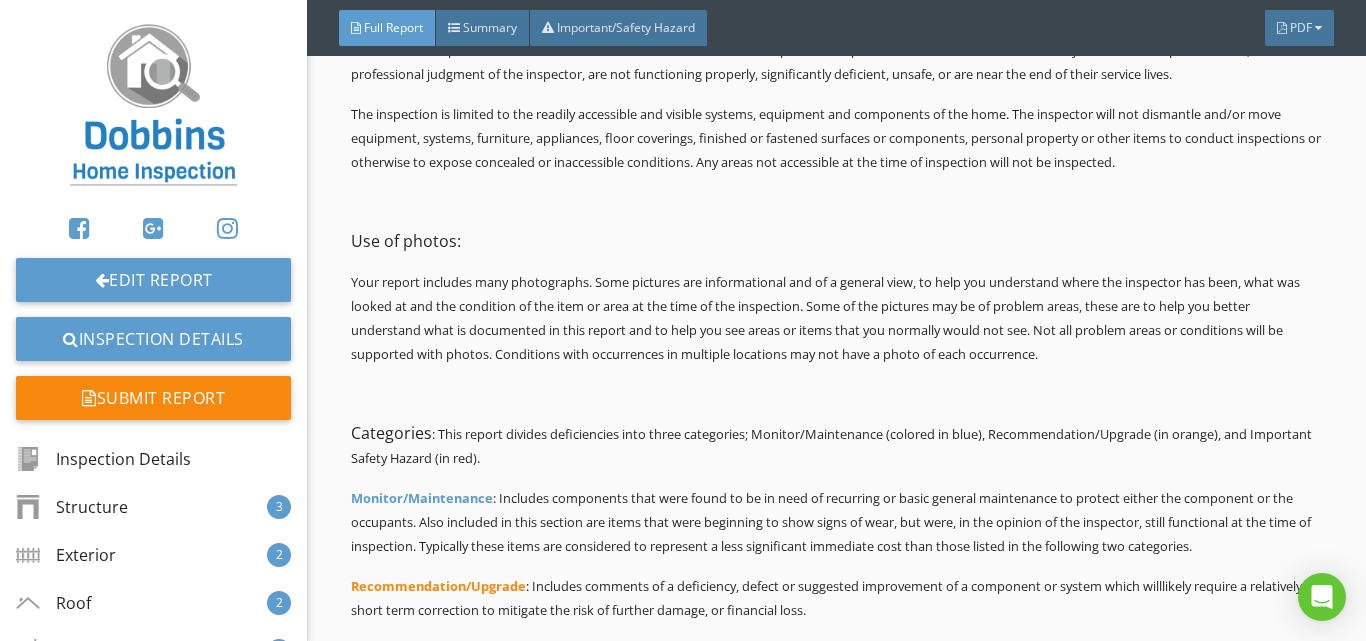 click on "Your report includes many photographs. Some pictures are informational and of a general view, to help you understand where the inspector has been, what was looked at and the condition of the item or area at the time of the inspection. Some of the pictures may be of problem areas, these are to help you better understand what is documented in this report and to help you see areas or items that you normally would not see. Not all problem areas or conditions will be supported with photos. Conditions with occurrences in multiple locations may not have a photo of each occurrence." at bounding box center (825, 318) 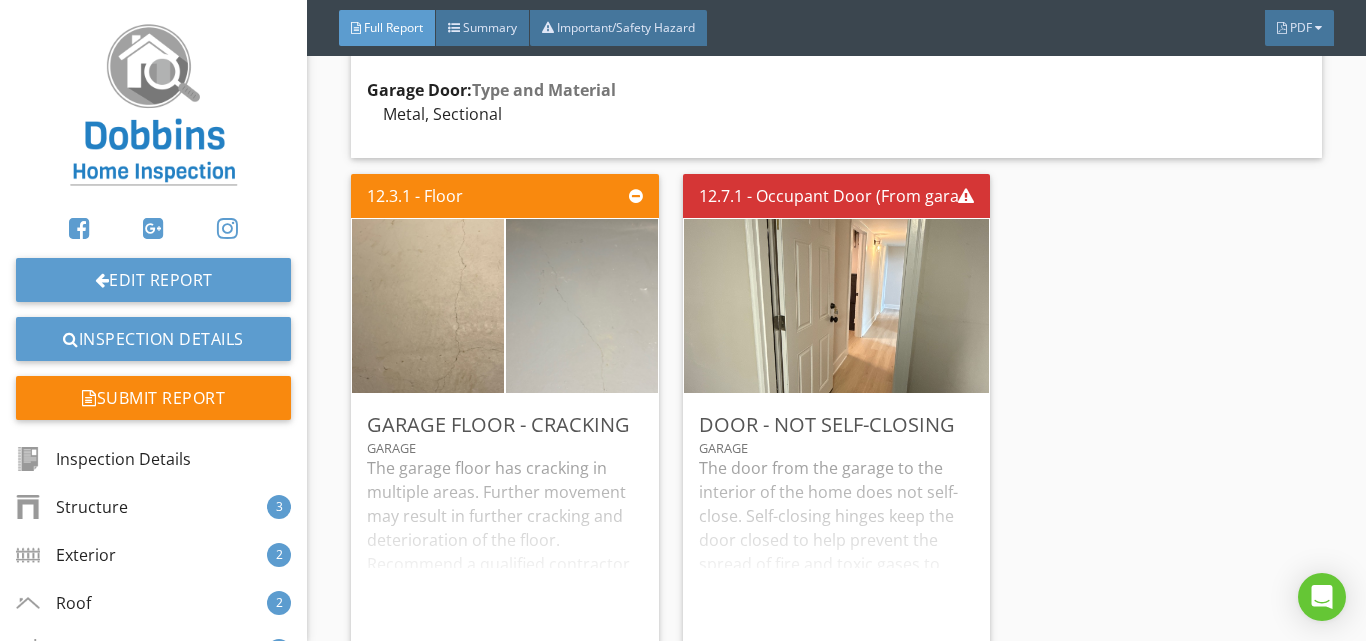 scroll, scrollTop: 19303, scrollLeft: 0, axis: vertical 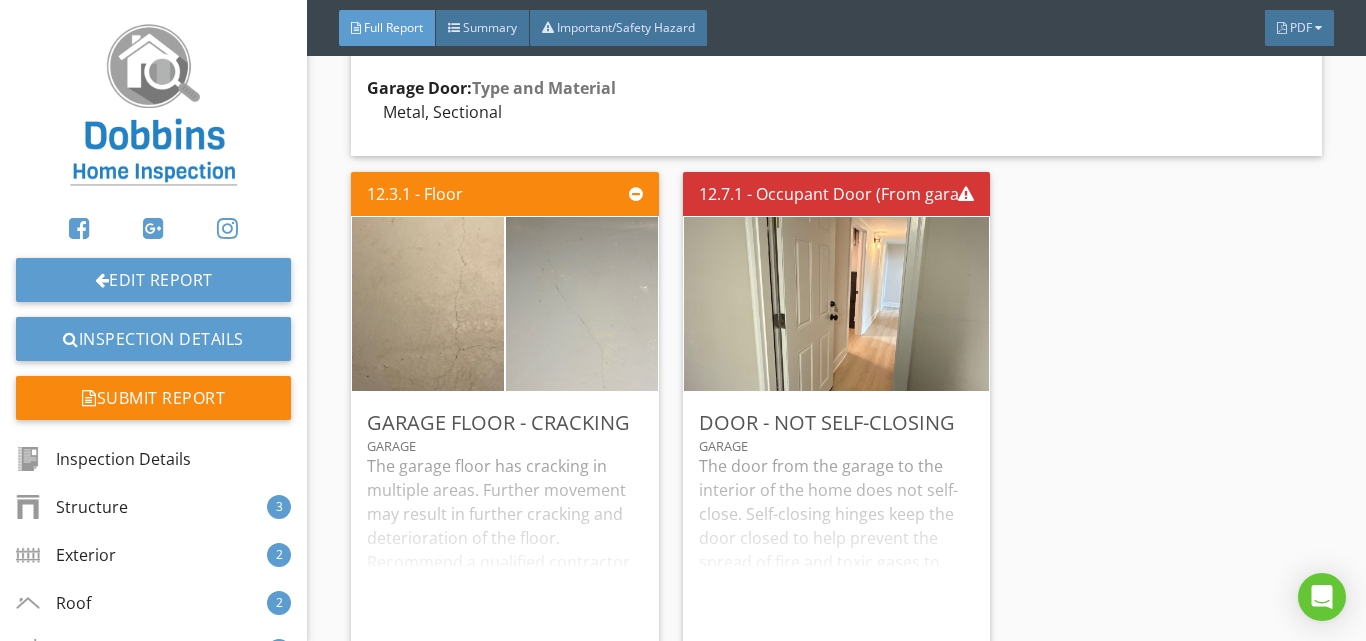click on "12.3.1 - Floor
Garage Floor - Cracking
Garage     The garage floor has cracking in multiple areas. Further movement may result in further cracking and deterioration of the floor. Recommend a qualified contractor to repair.
Edit
12.7.1 - Occupant Door (From garage to inside of home)
Door - Not Self-Closing
Garage     The door from the garage to the interior of the home does not self-close. Self-closing hinges keep the door closed to help prevent the spread of fire and toxic gases to living space should they occur. Recommend a qualified contractor to install a self-closing system.
Edit" at bounding box center (836, 412) 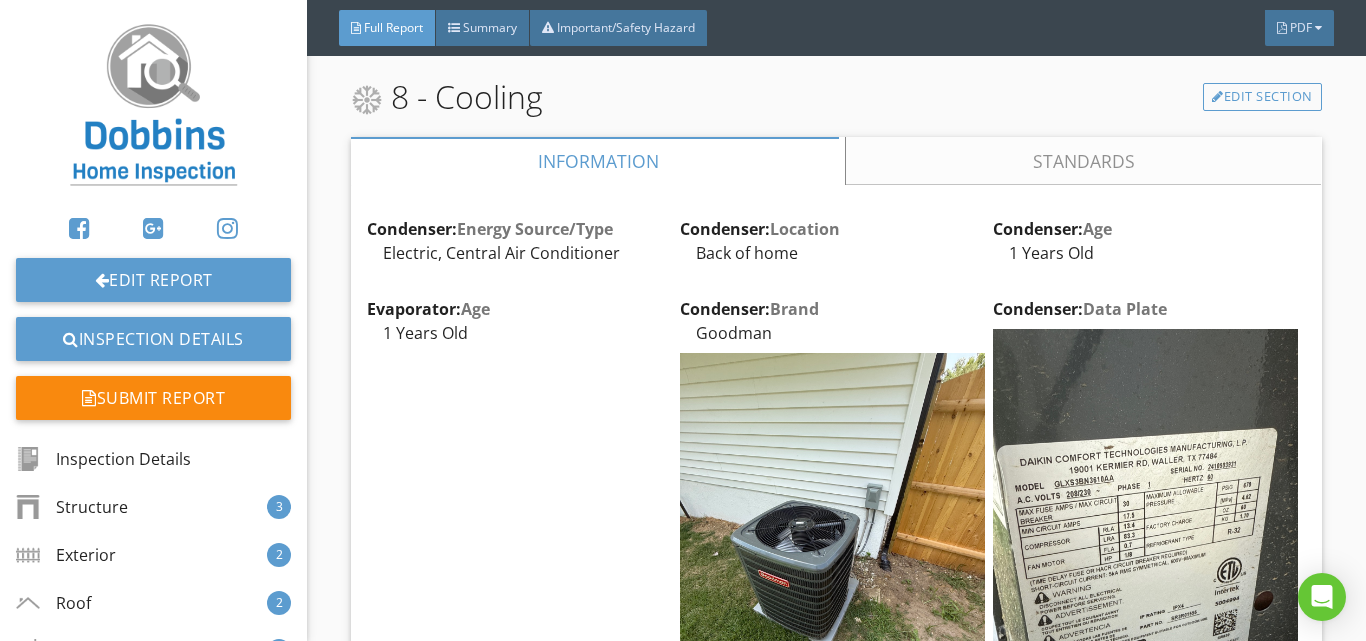 scroll, scrollTop: 13023, scrollLeft: 0, axis: vertical 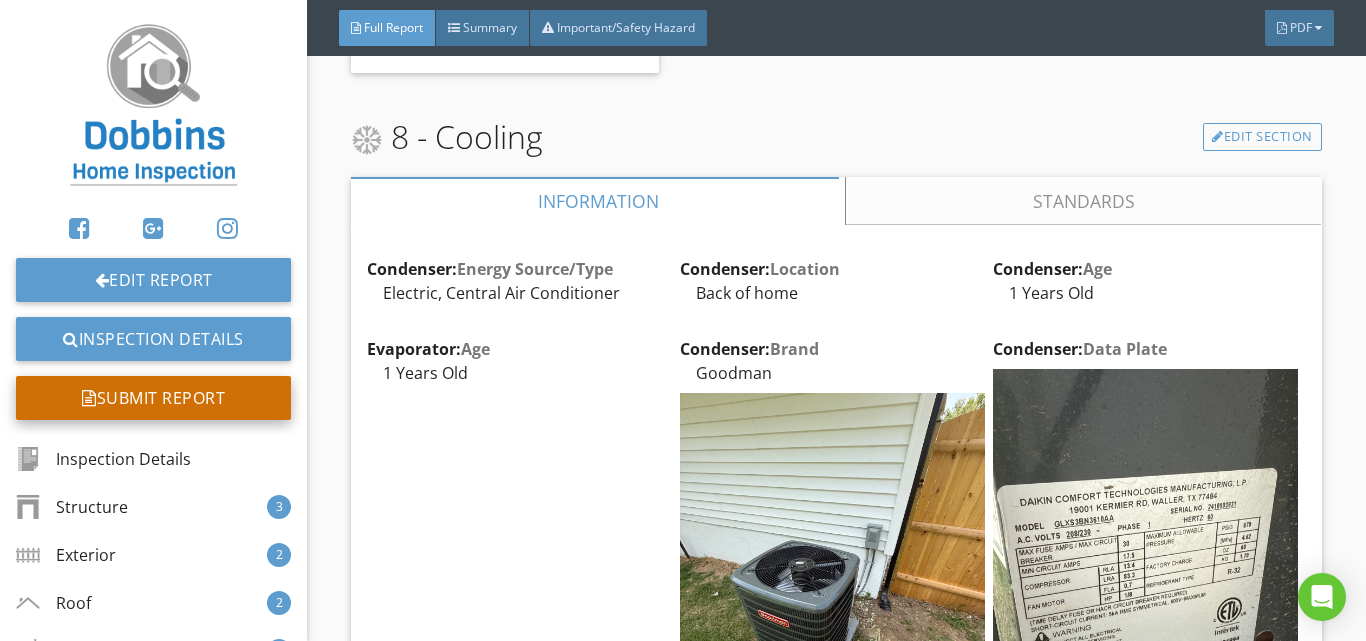 click on "Submit Report" at bounding box center [153, 398] 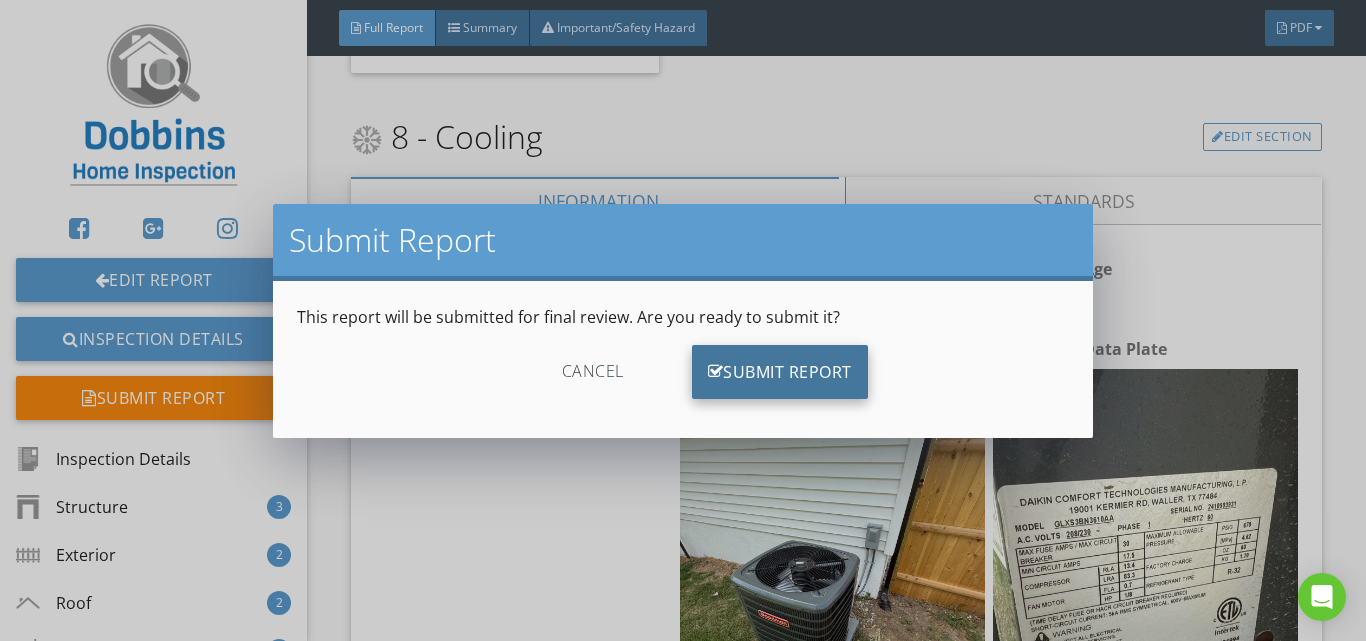 click on "Submit Report" at bounding box center [780, 372] 